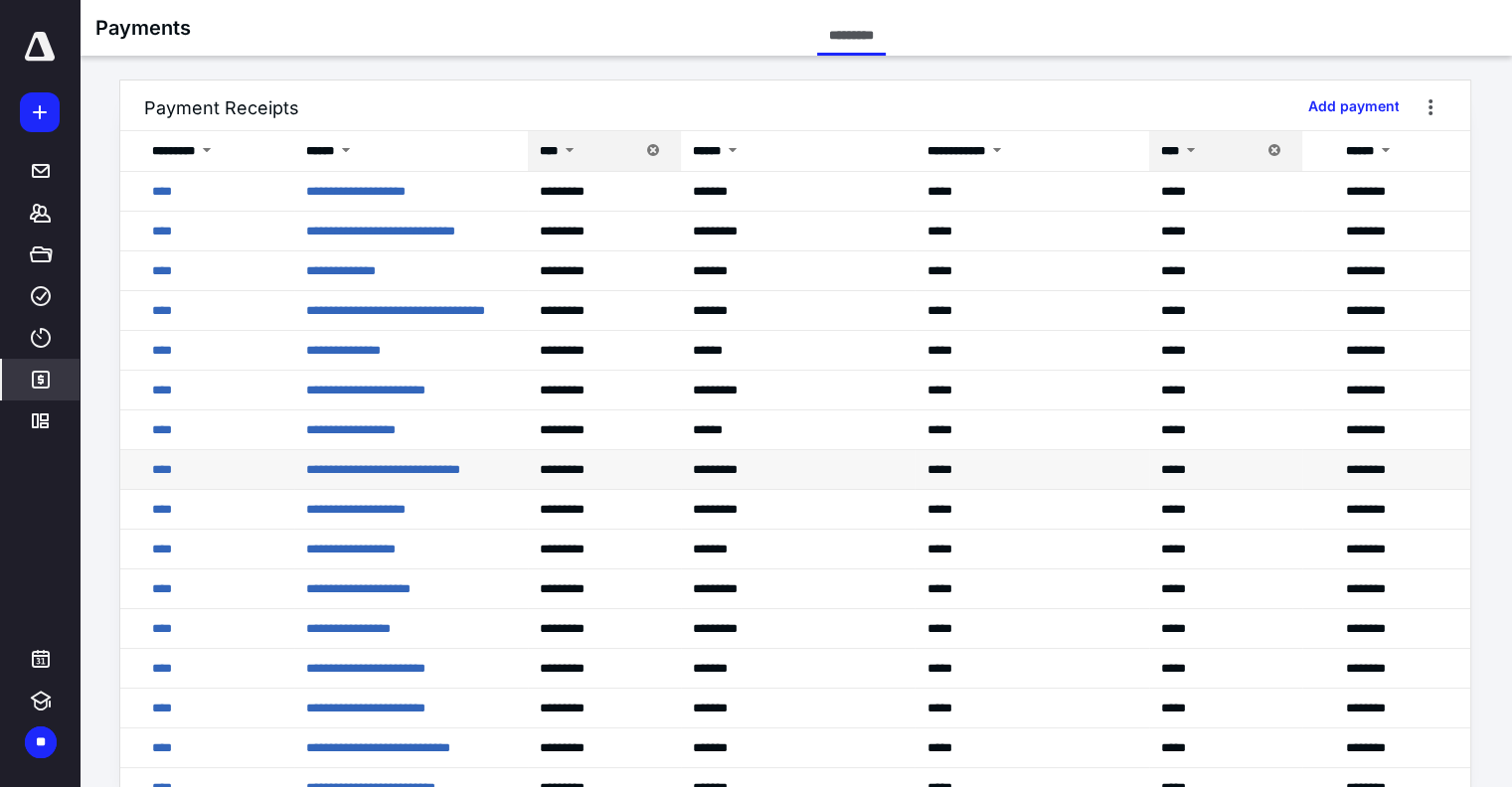 scroll, scrollTop: 0, scrollLeft: 0, axis: both 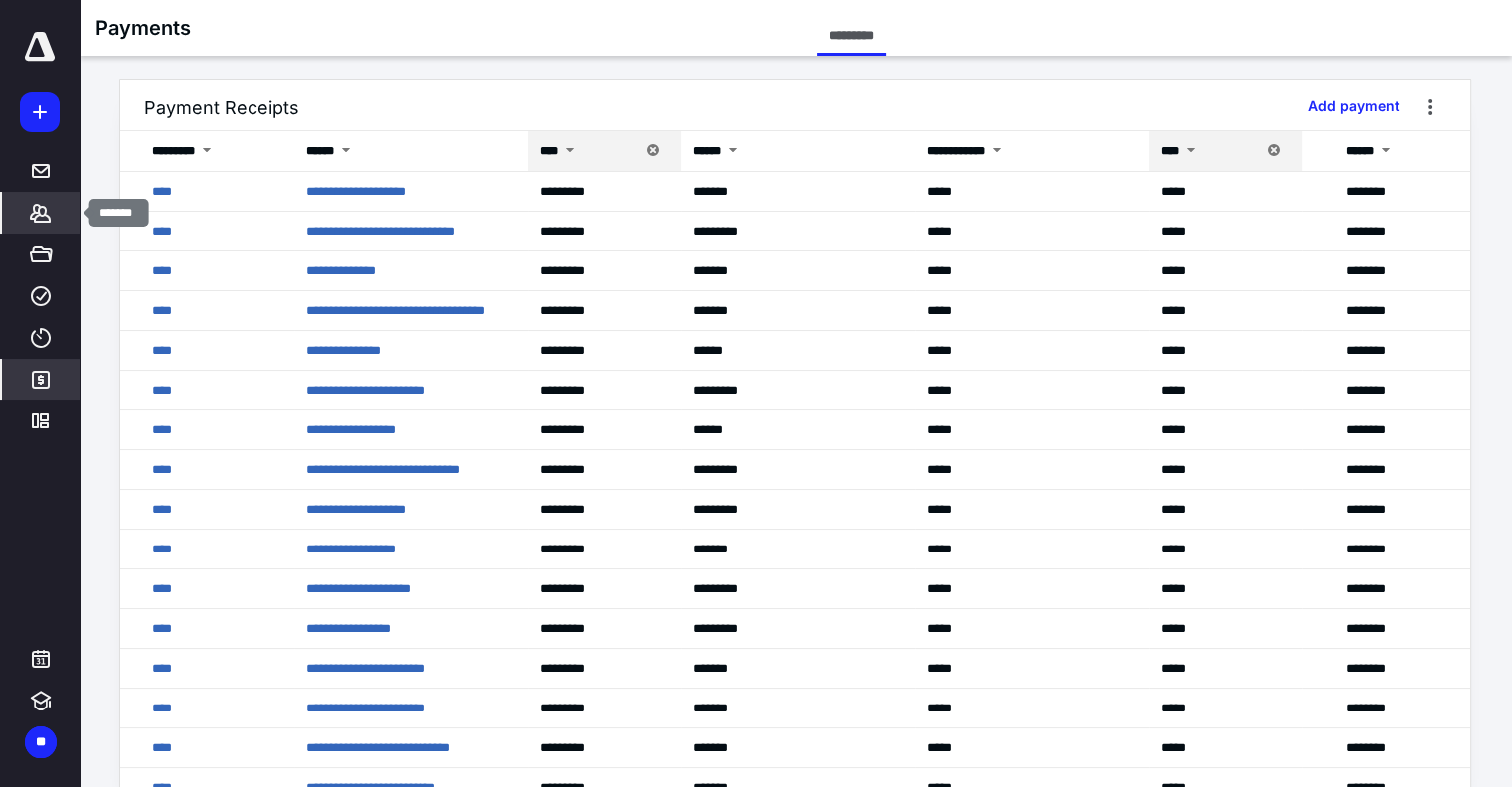 click 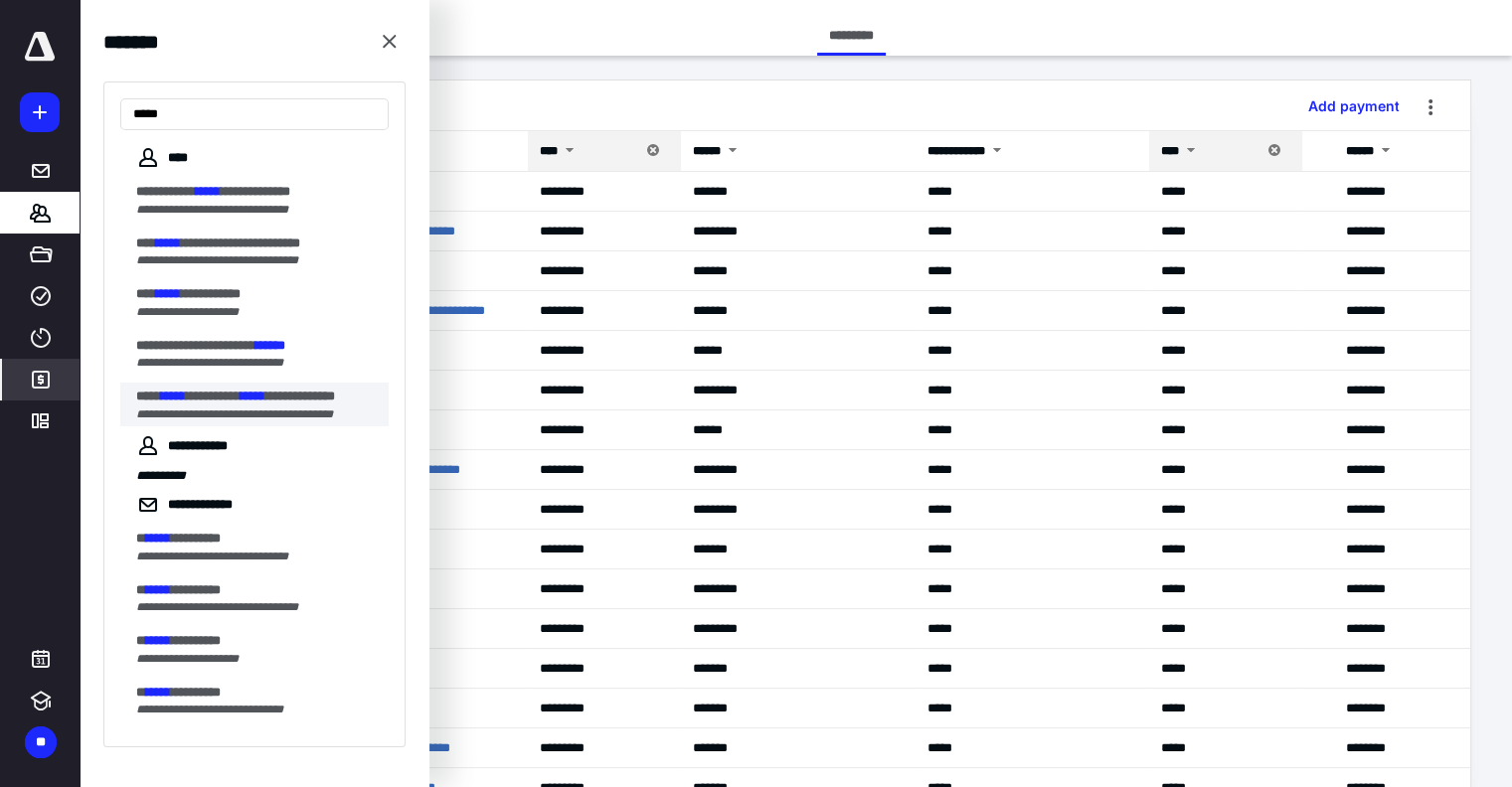 type on "*****" 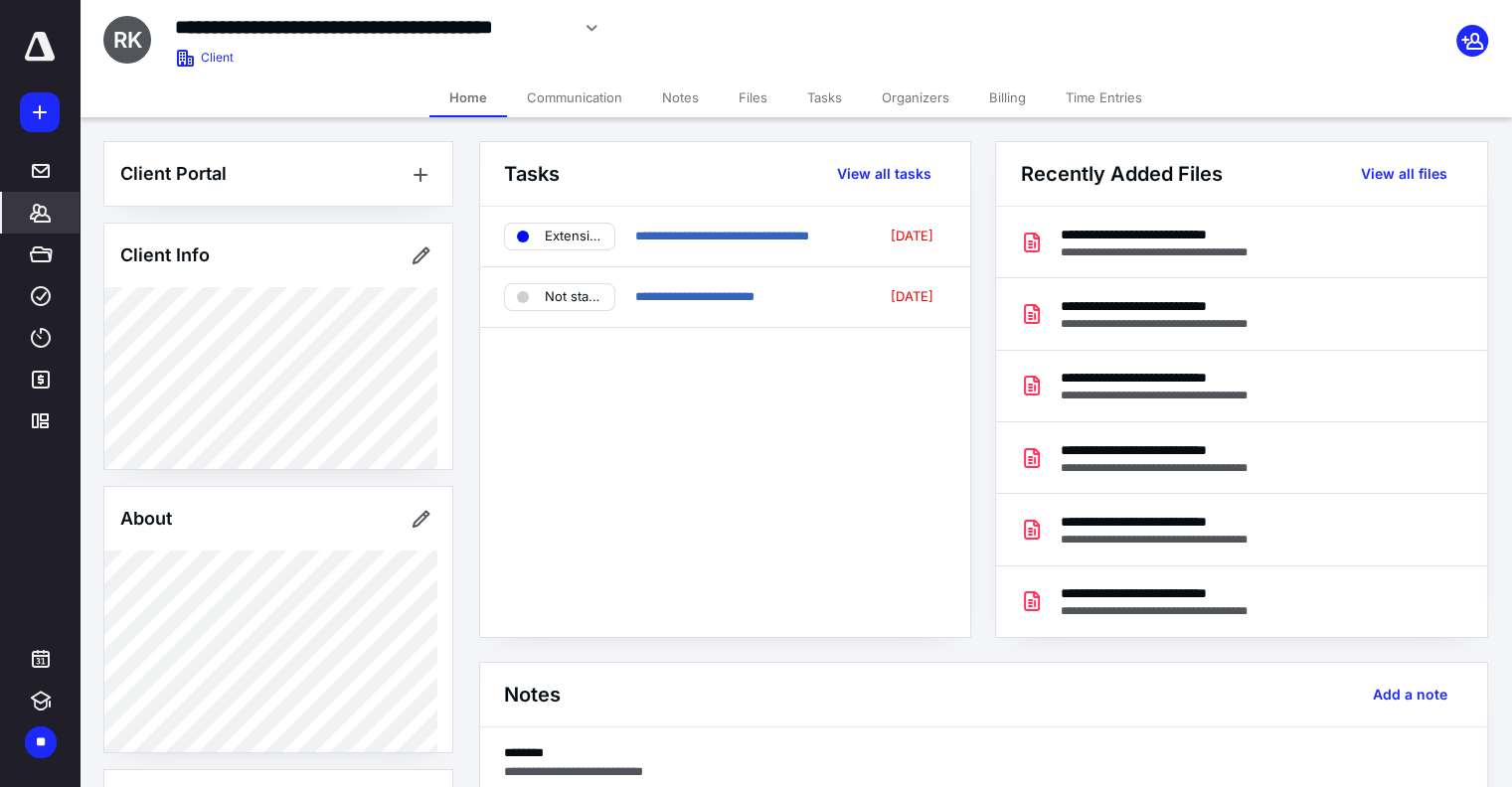 click on "Files" at bounding box center (753, 97) 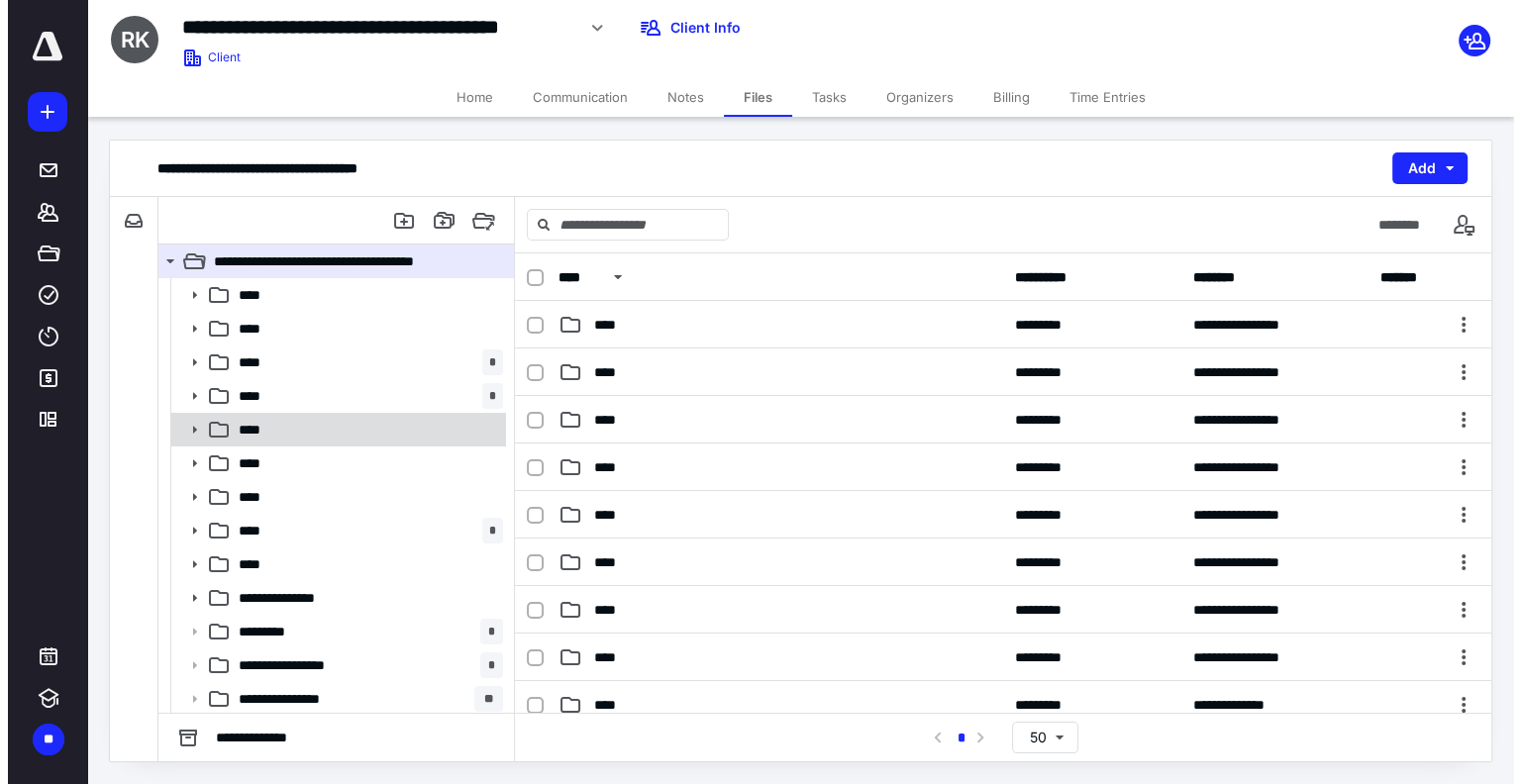 scroll, scrollTop: 1, scrollLeft: 0, axis: vertical 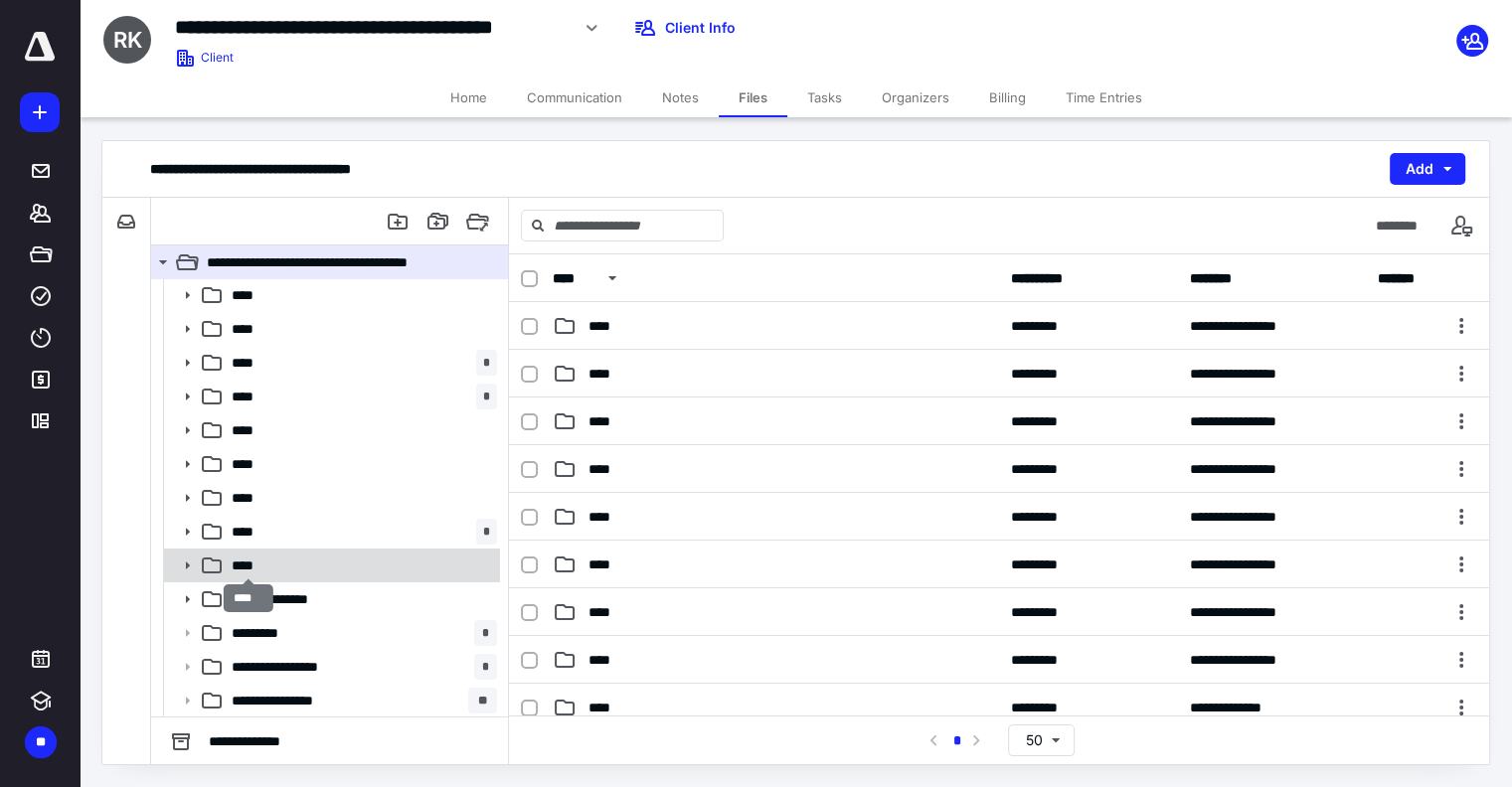 click on "****" at bounding box center [249, 565] 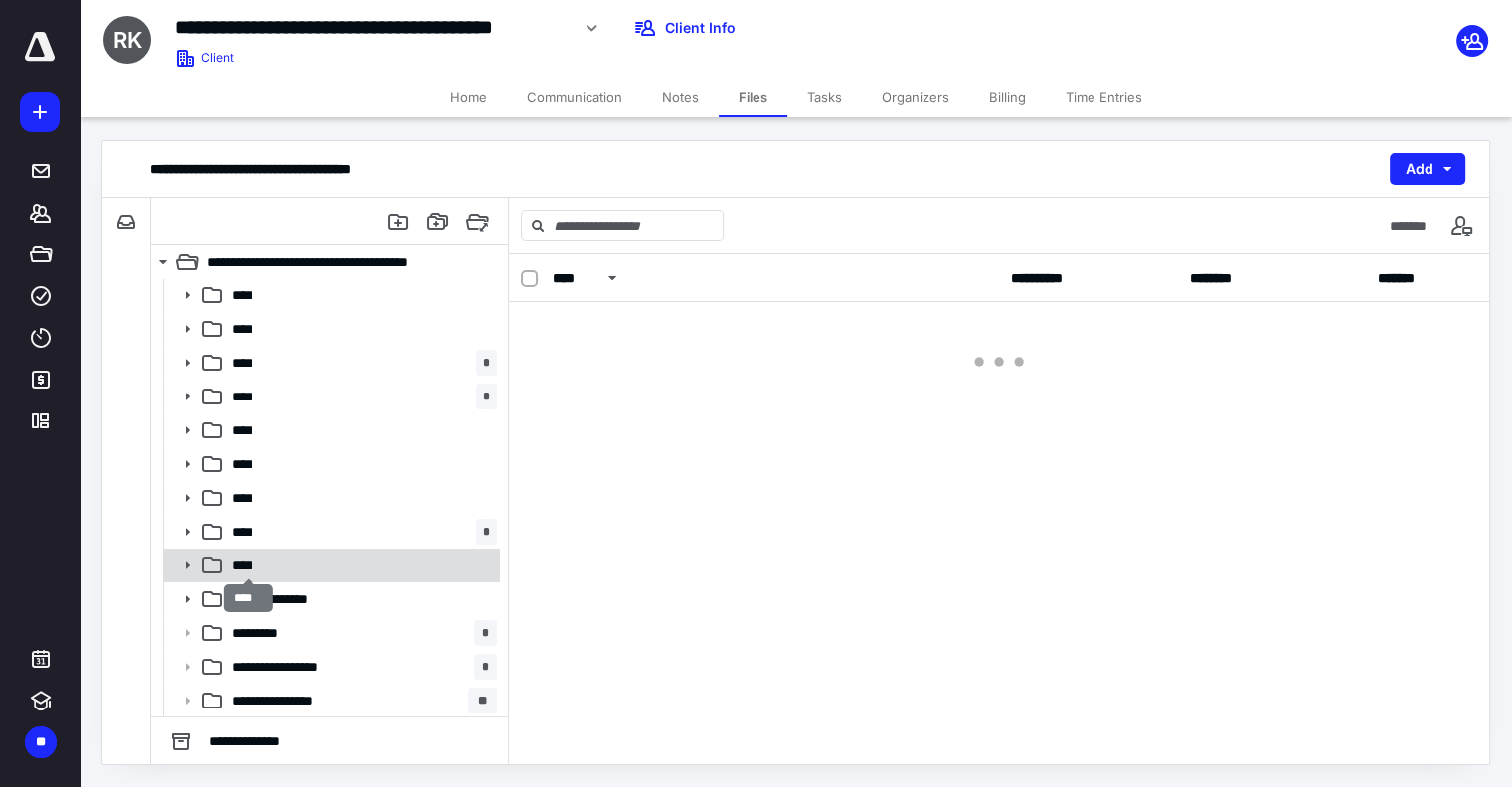 click on "****" at bounding box center [249, 565] 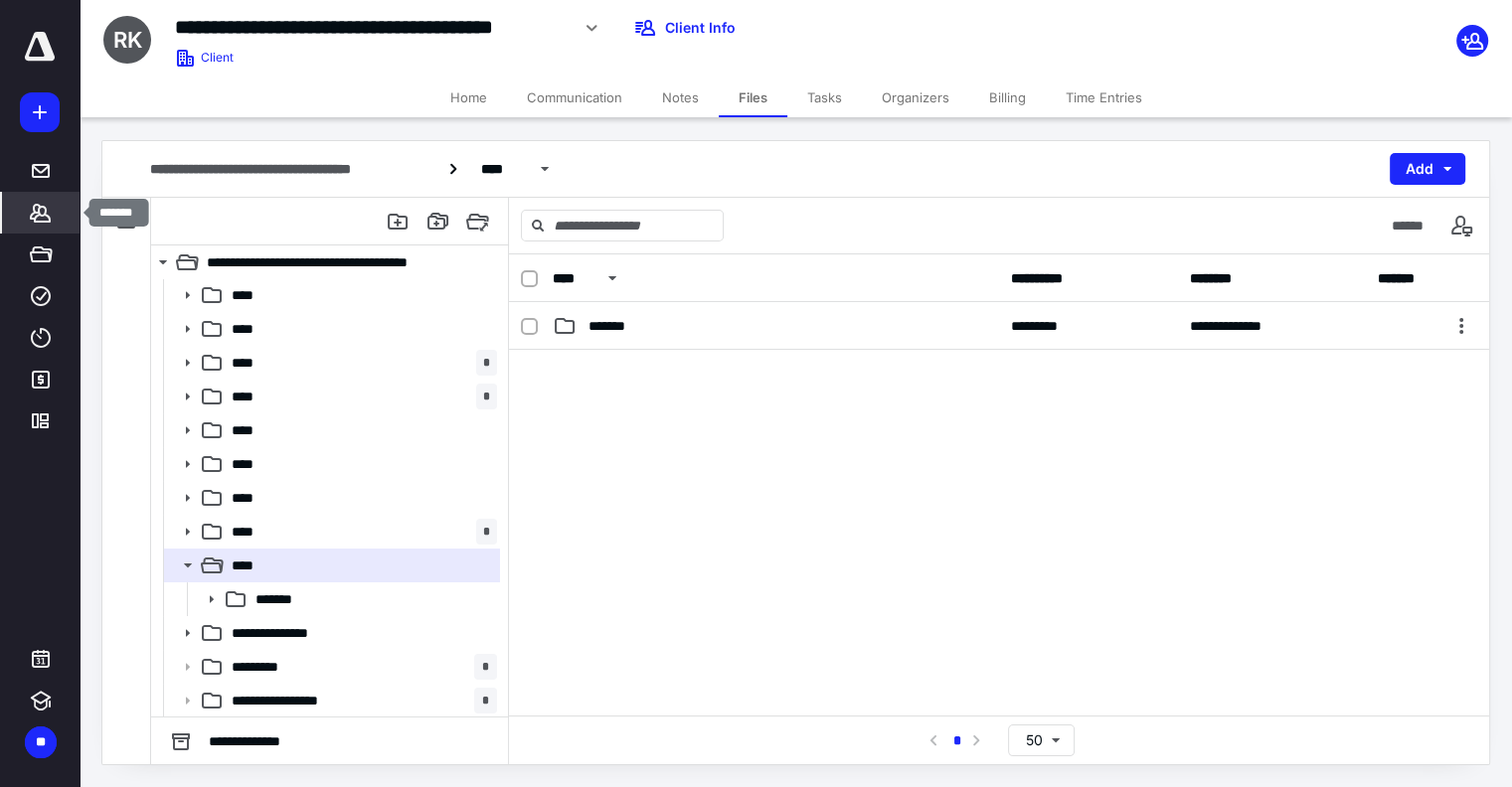 click 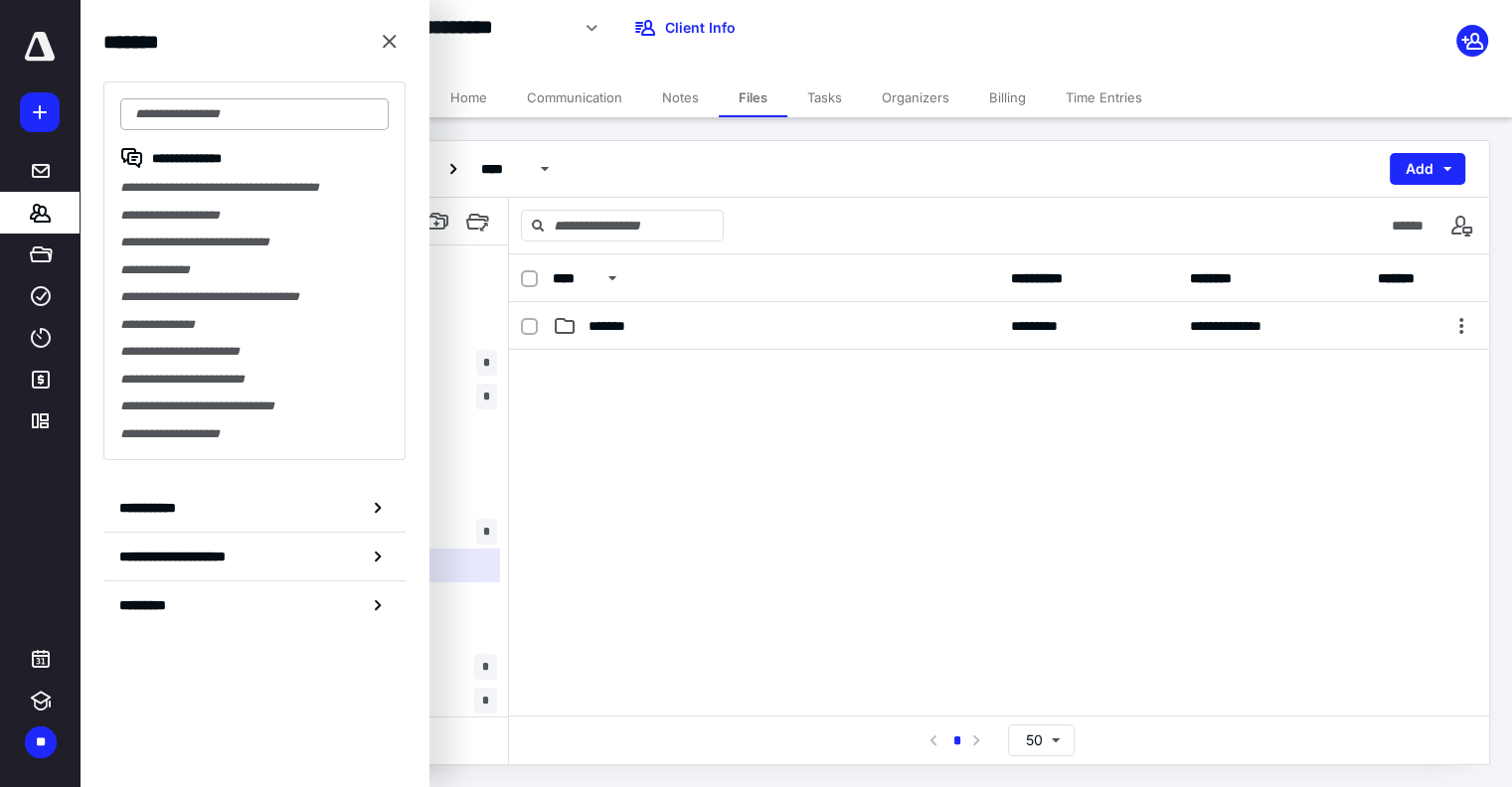 click at bounding box center (254, 114) 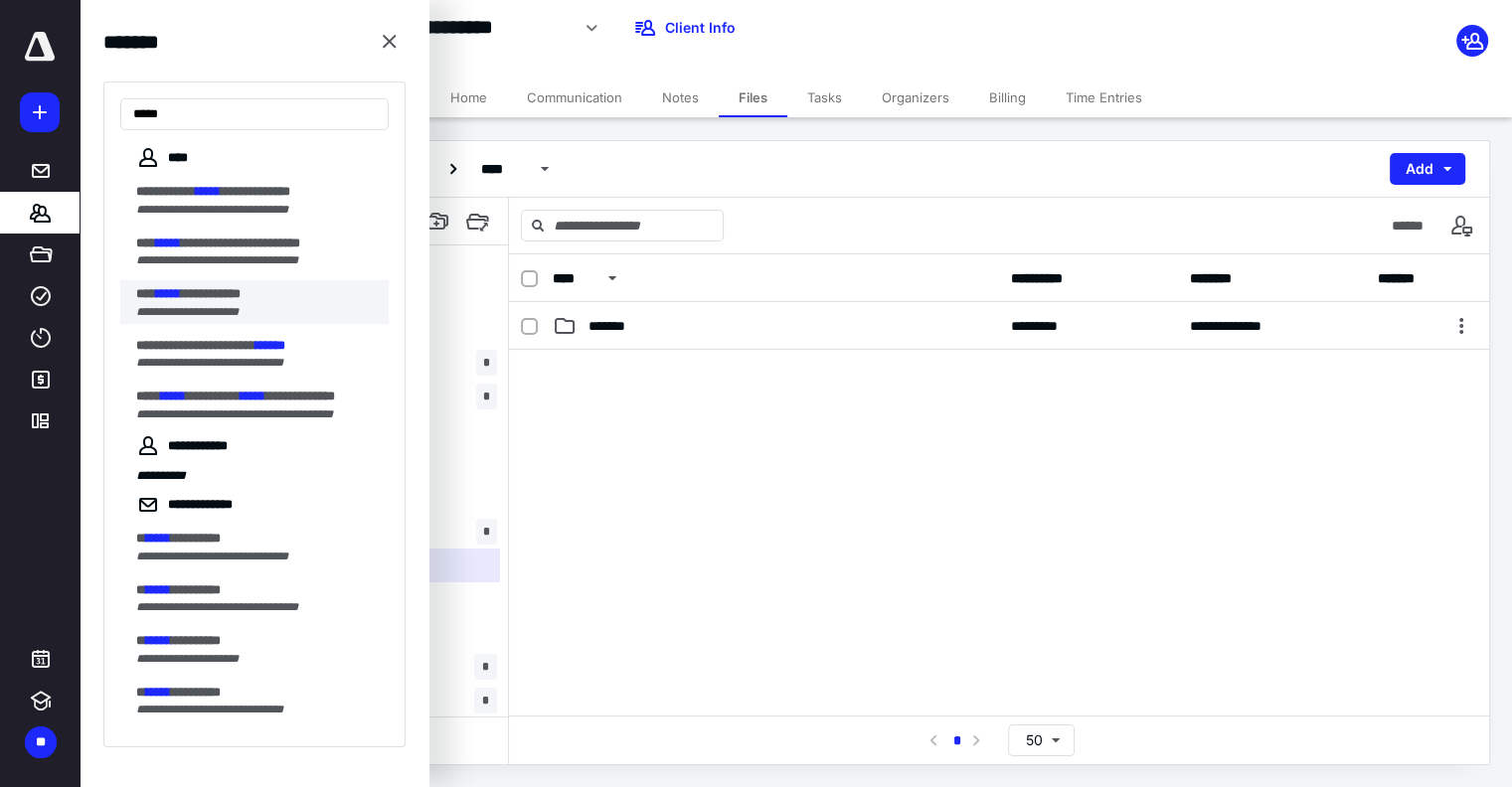 type on "*****" 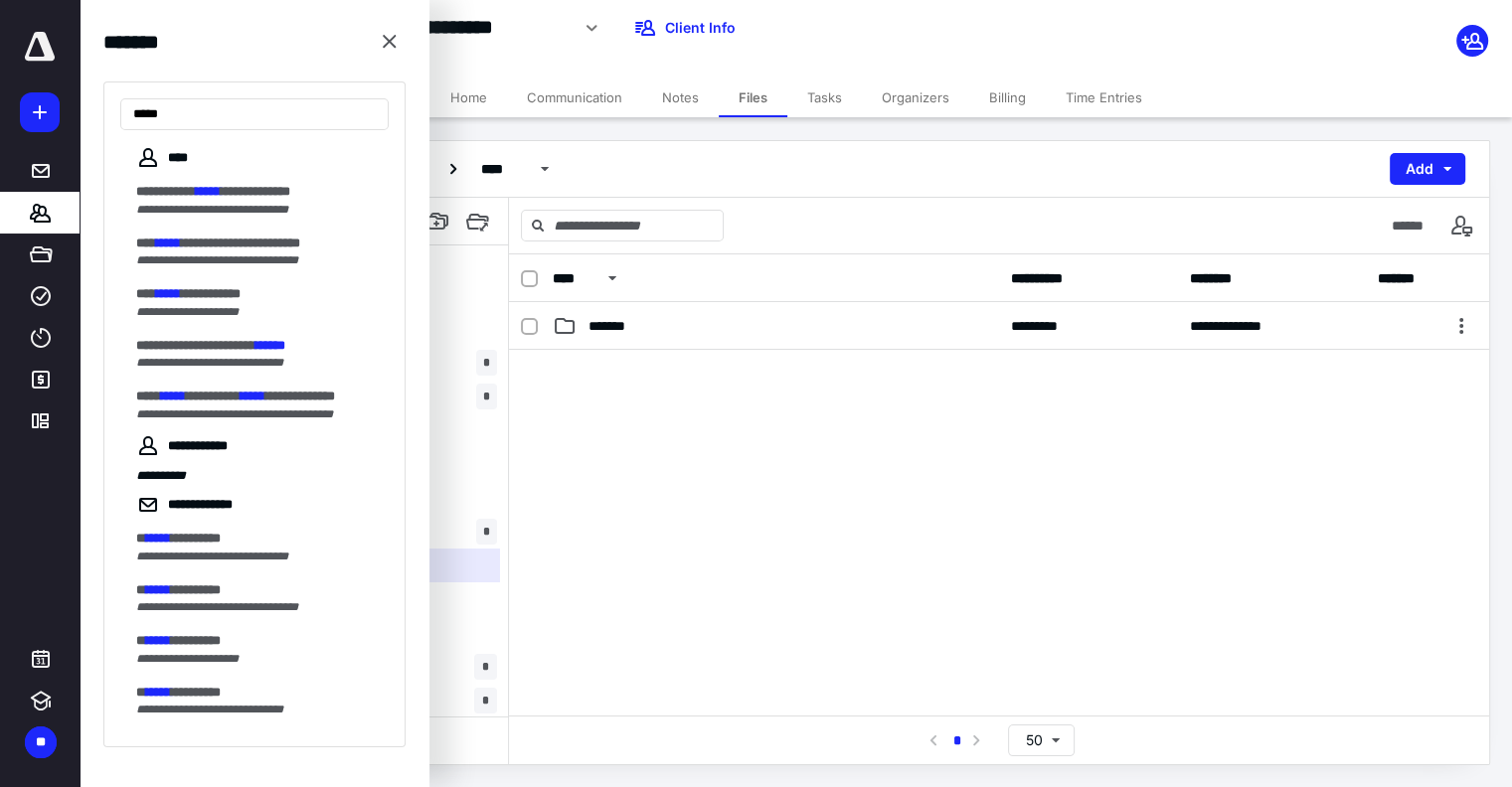 click on "**********" at bounding box center (187, 312) 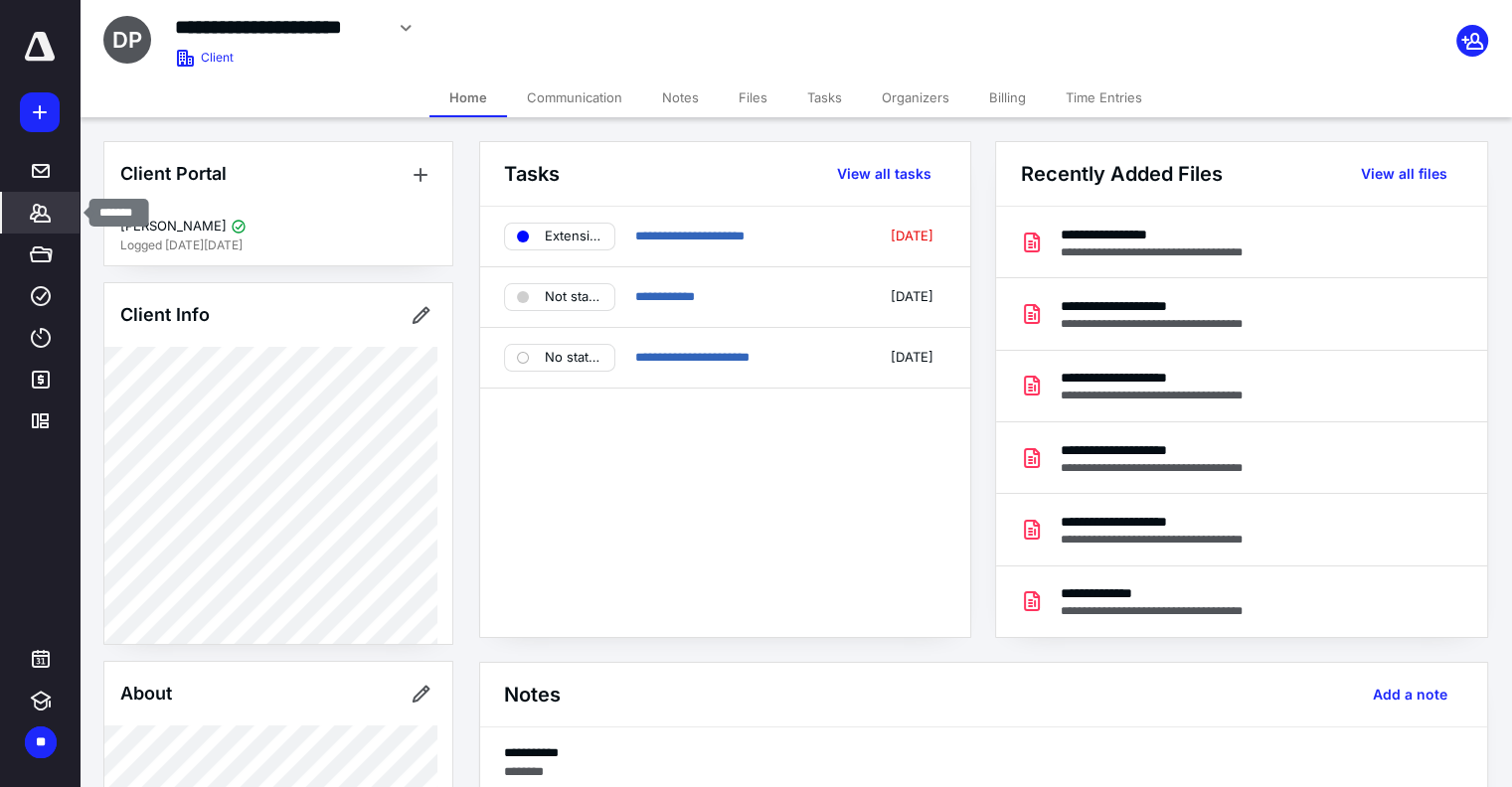 click 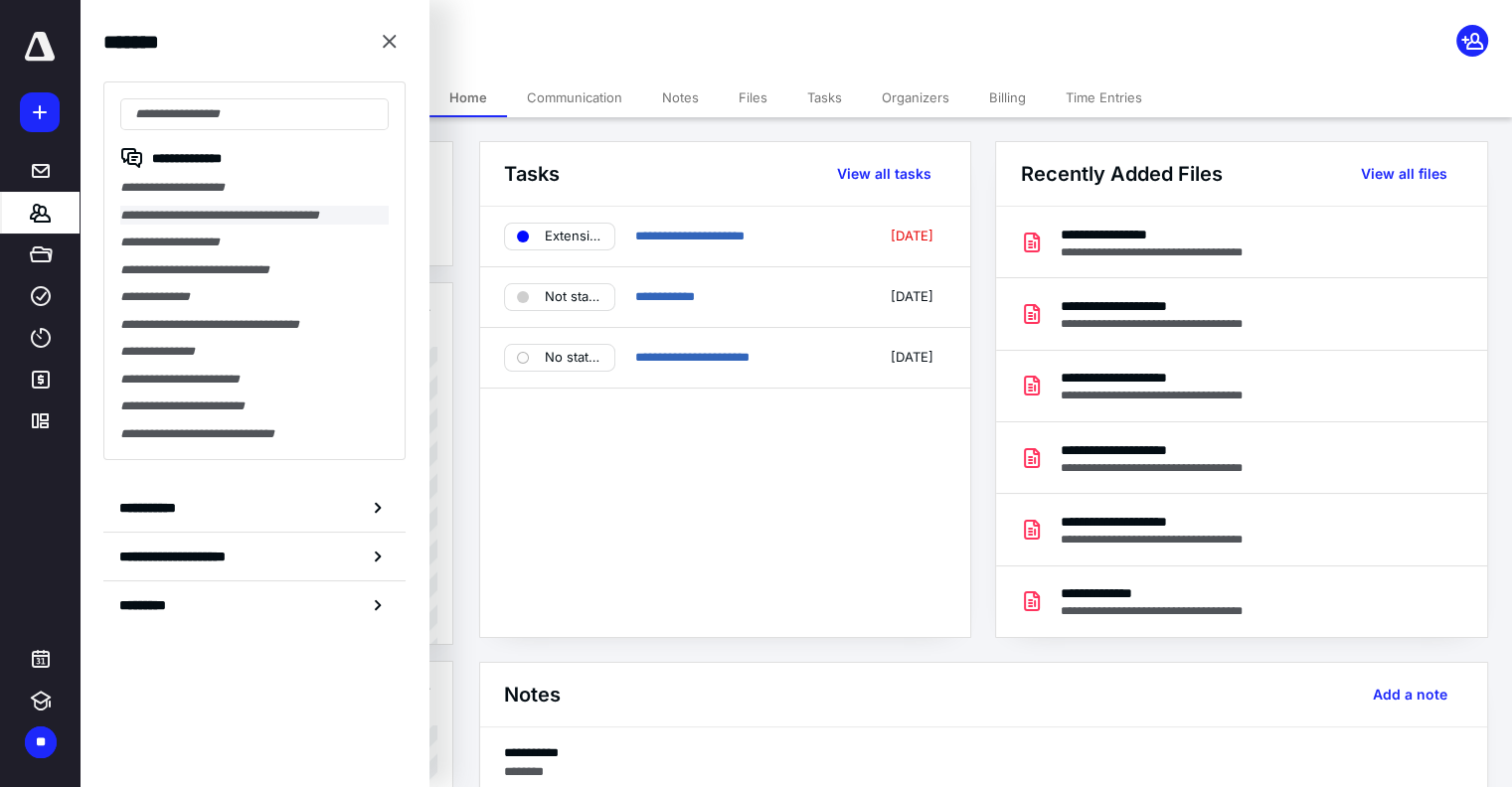 click on "**********" at bounding box center (254, 216) 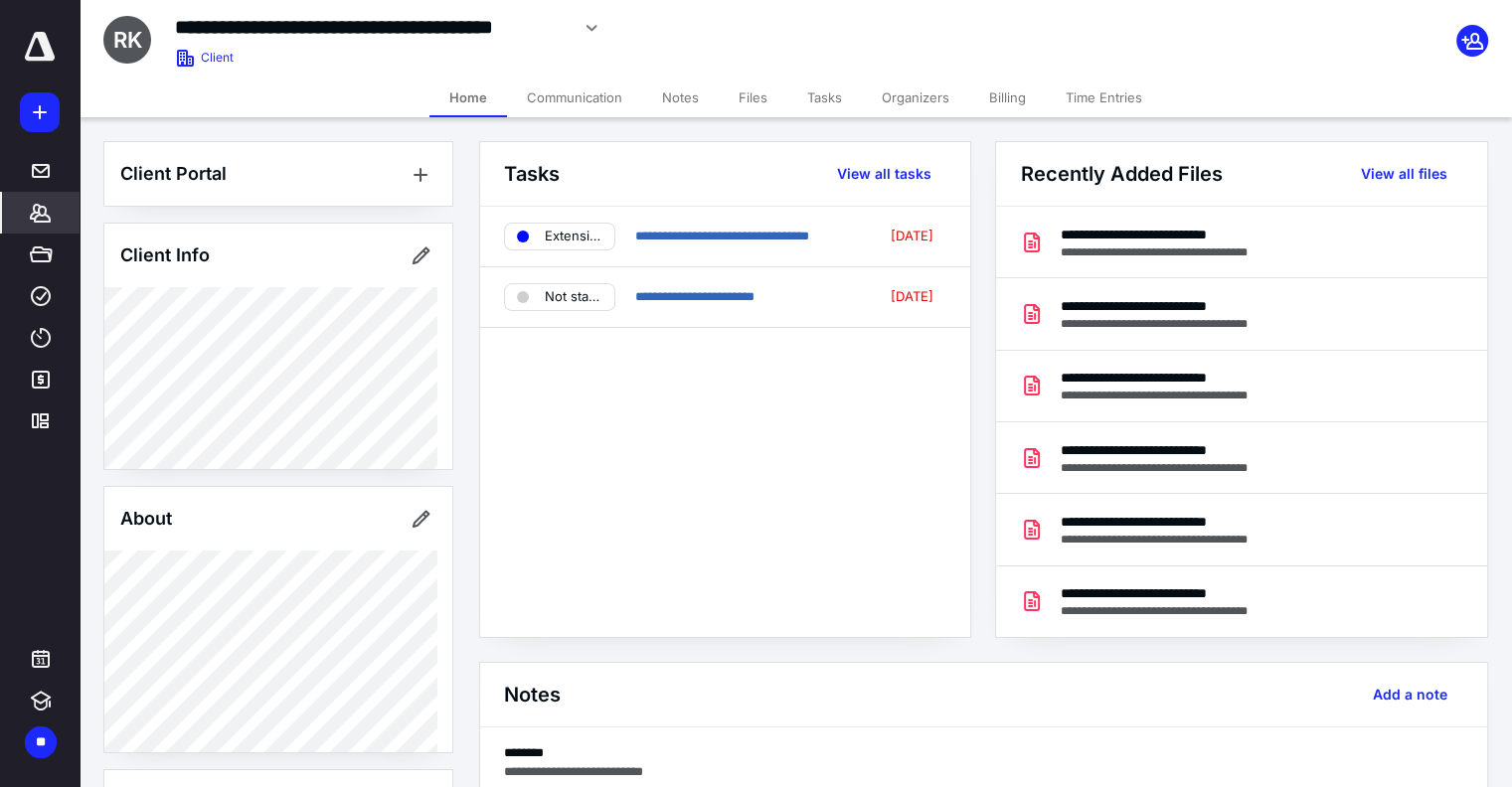 click on "Files" at bounding box center (753, 97) 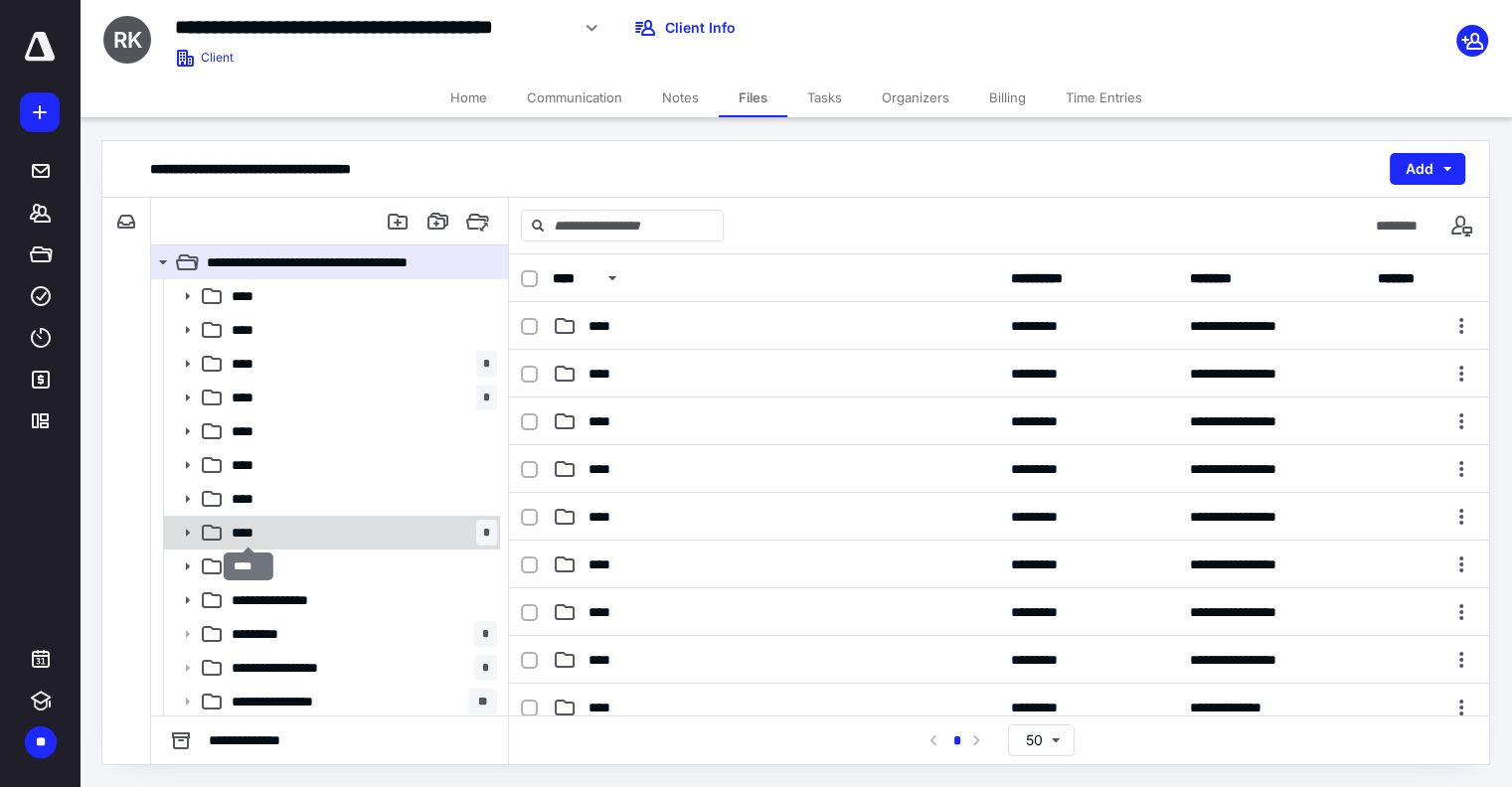 click on "****" at bounding box center [249, 533] 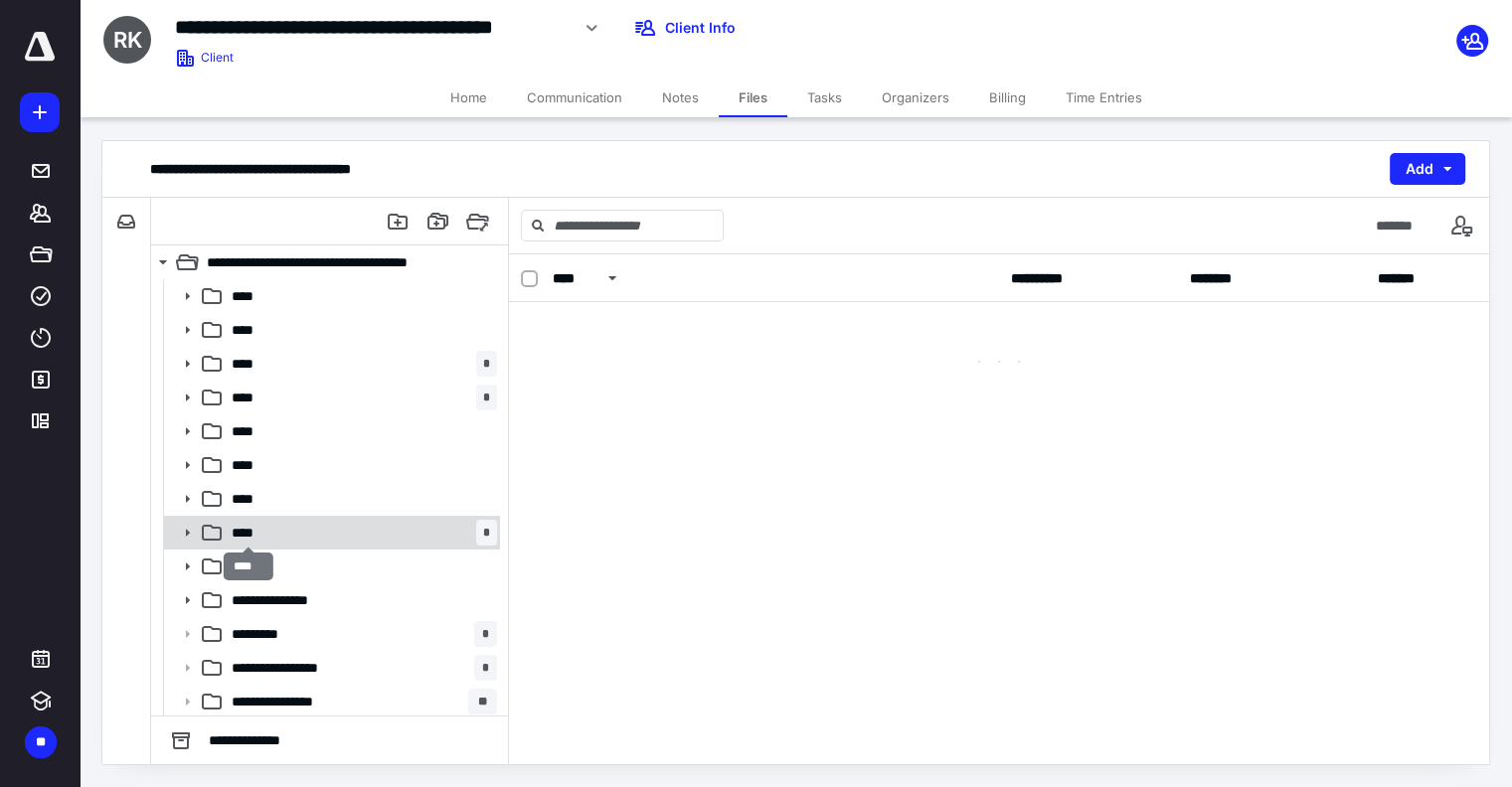 click on "****" at bounding box center (249, 533) 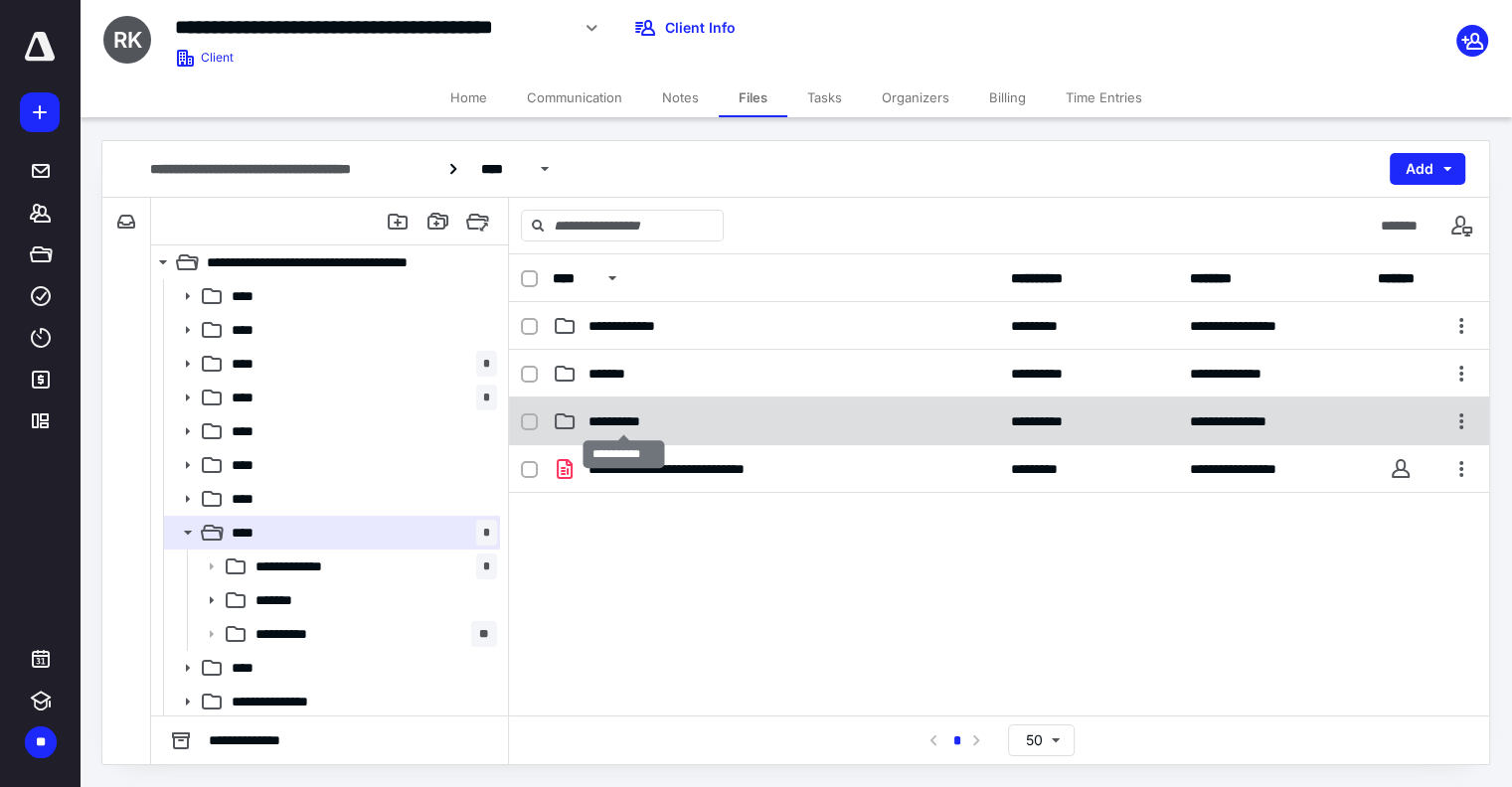 click on "**********" at bounding box center [623, 421] 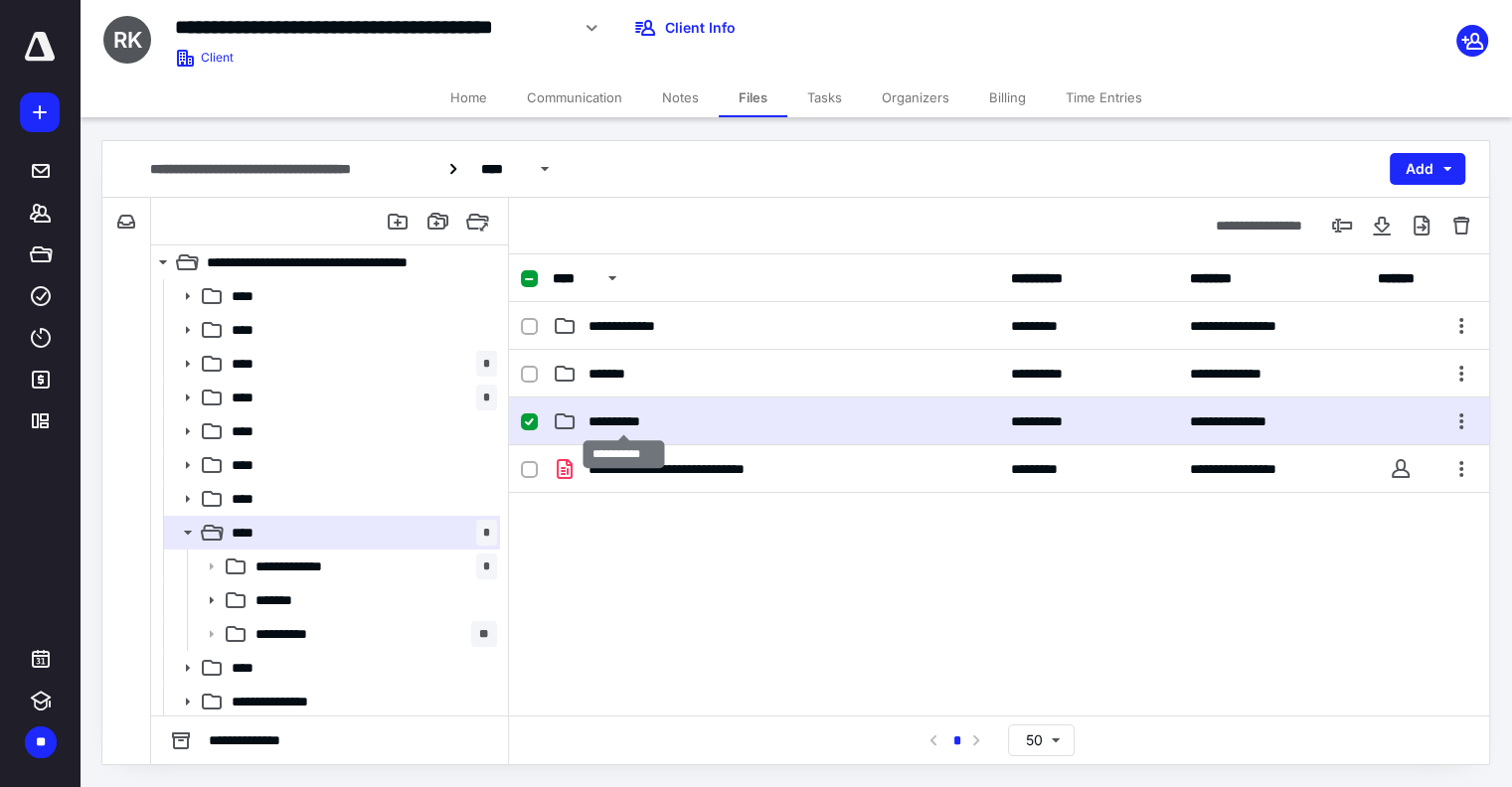 click on "**********" at bounding box center [623, 421] 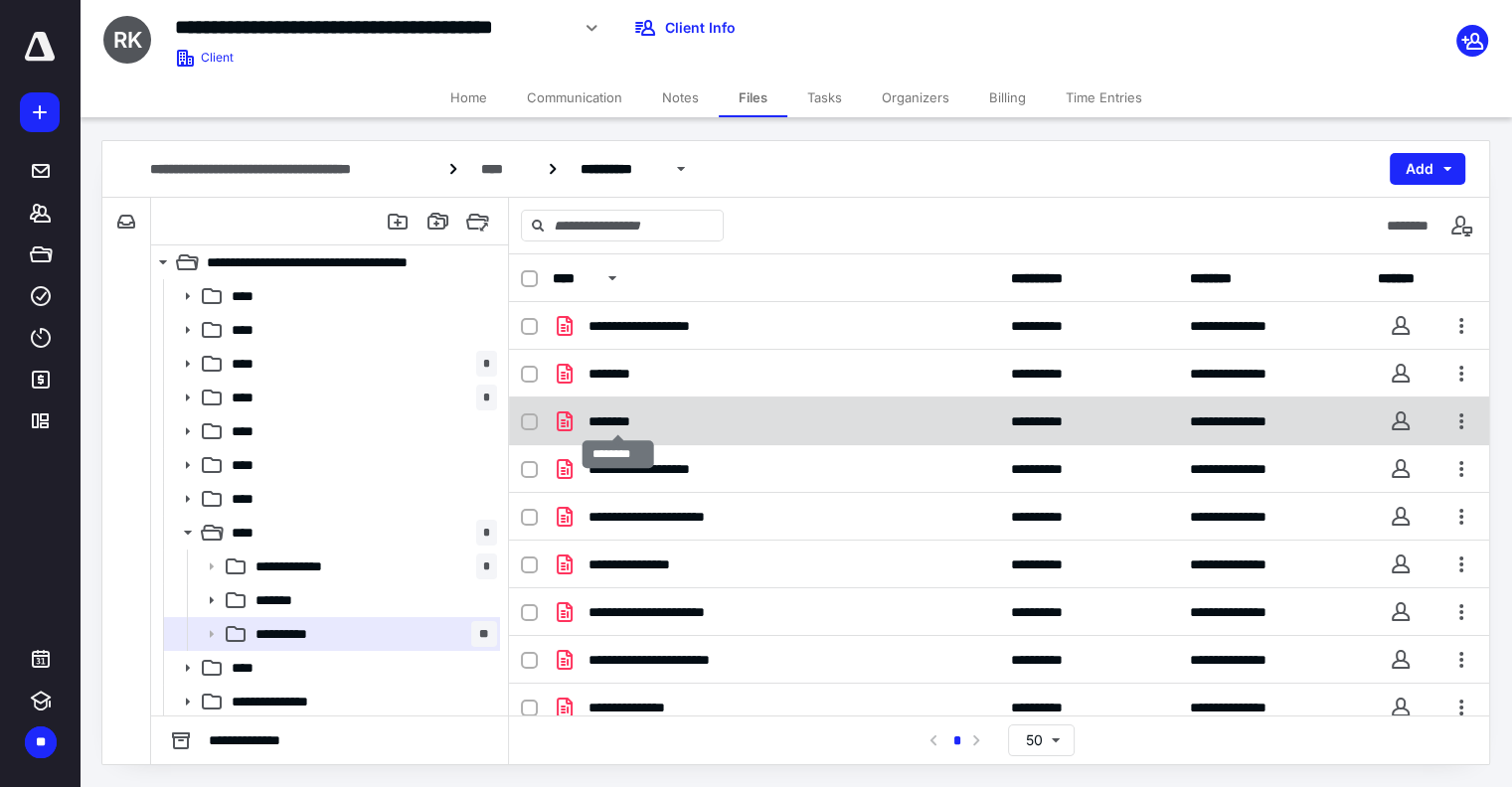 click on "********" at bounding box center [618, 421] 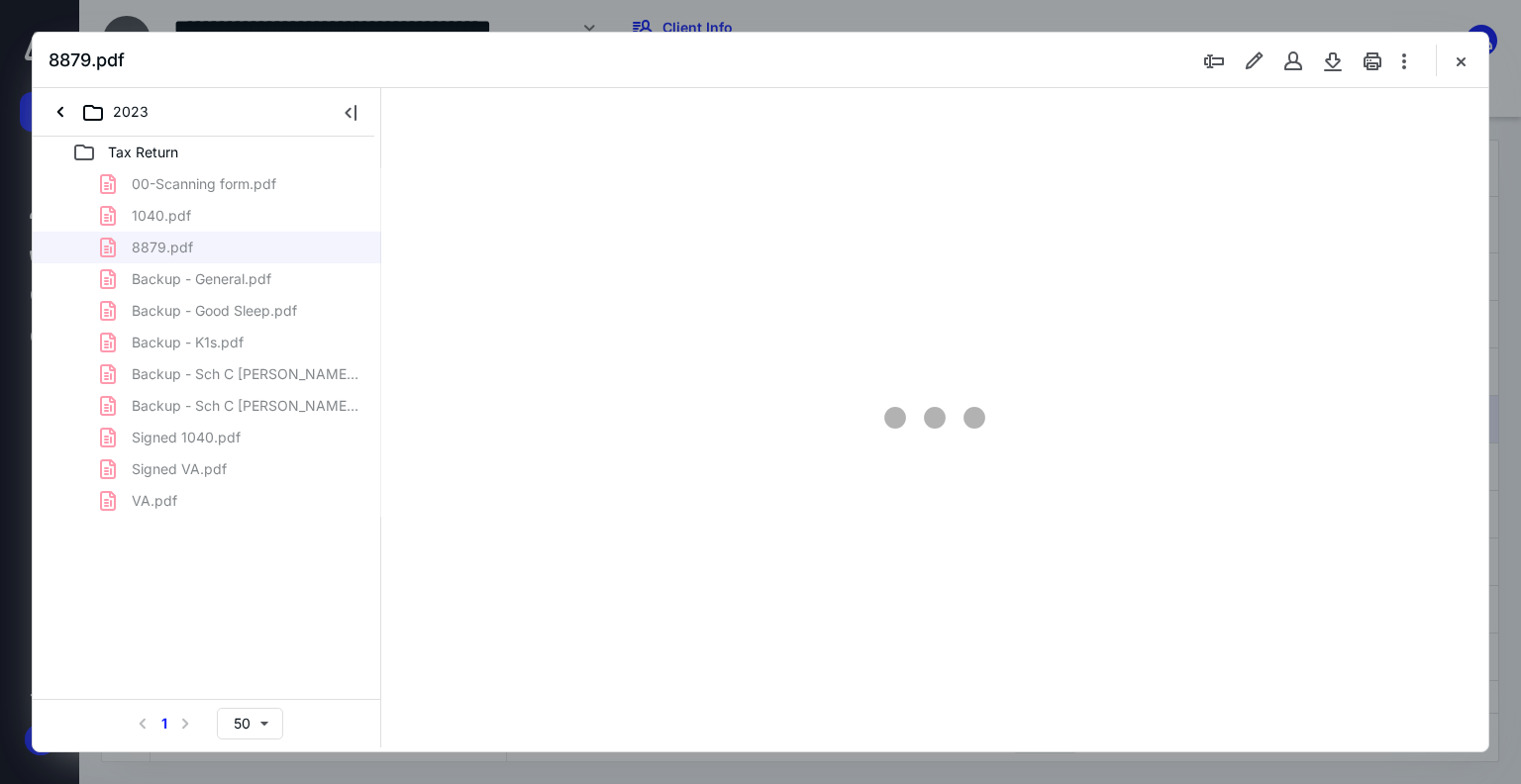 scroll, scrollTop: 0, scrollLeft: 0, axis: both 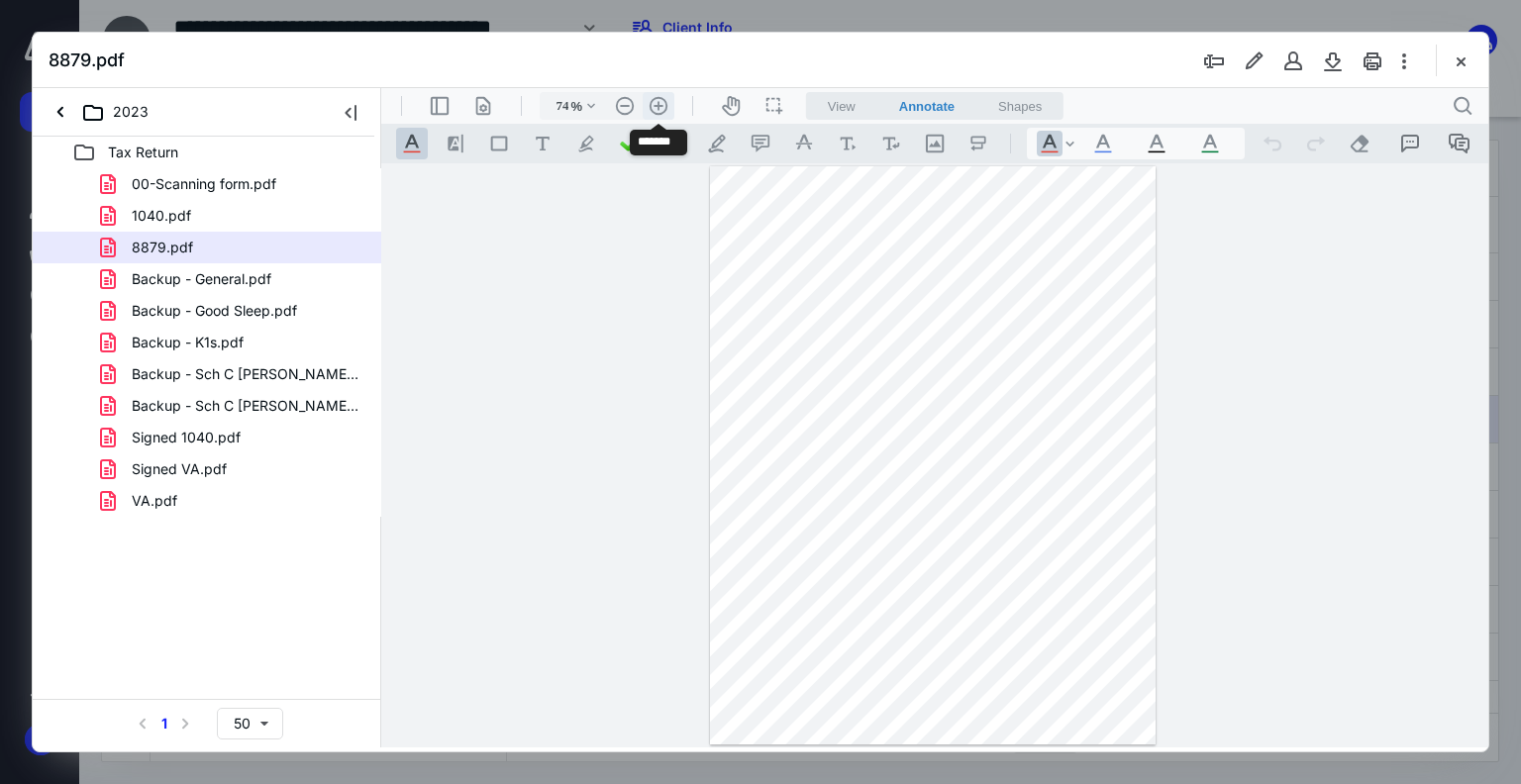 click on ".cls-1{fill:#abb0c4;} icon - header - zoom - in - line" at bounding box center [659, 106] 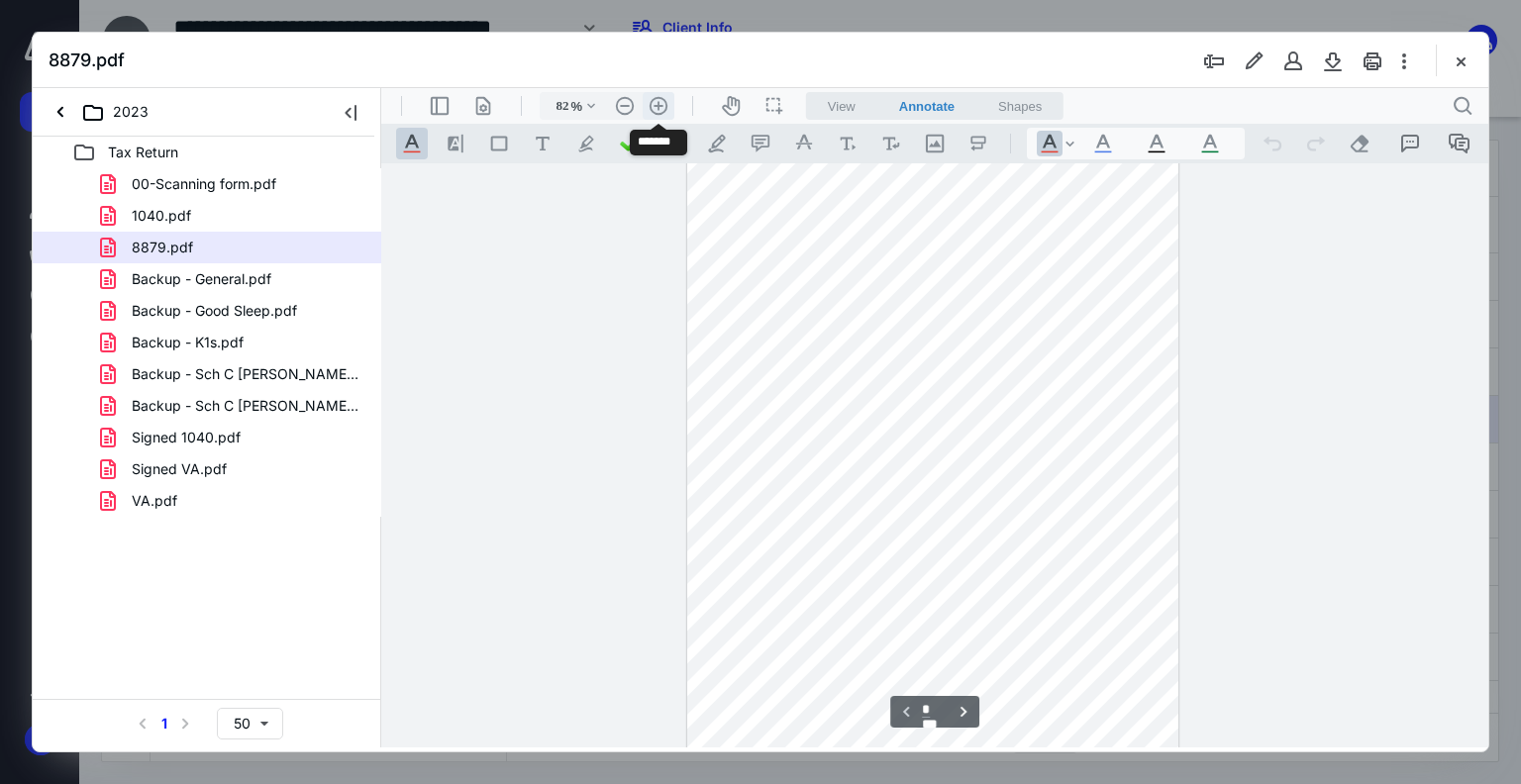 click on ".cls-1{fill:#abb0c4;} icon - header - zoom - in - line" at bounding box center (659, 106) 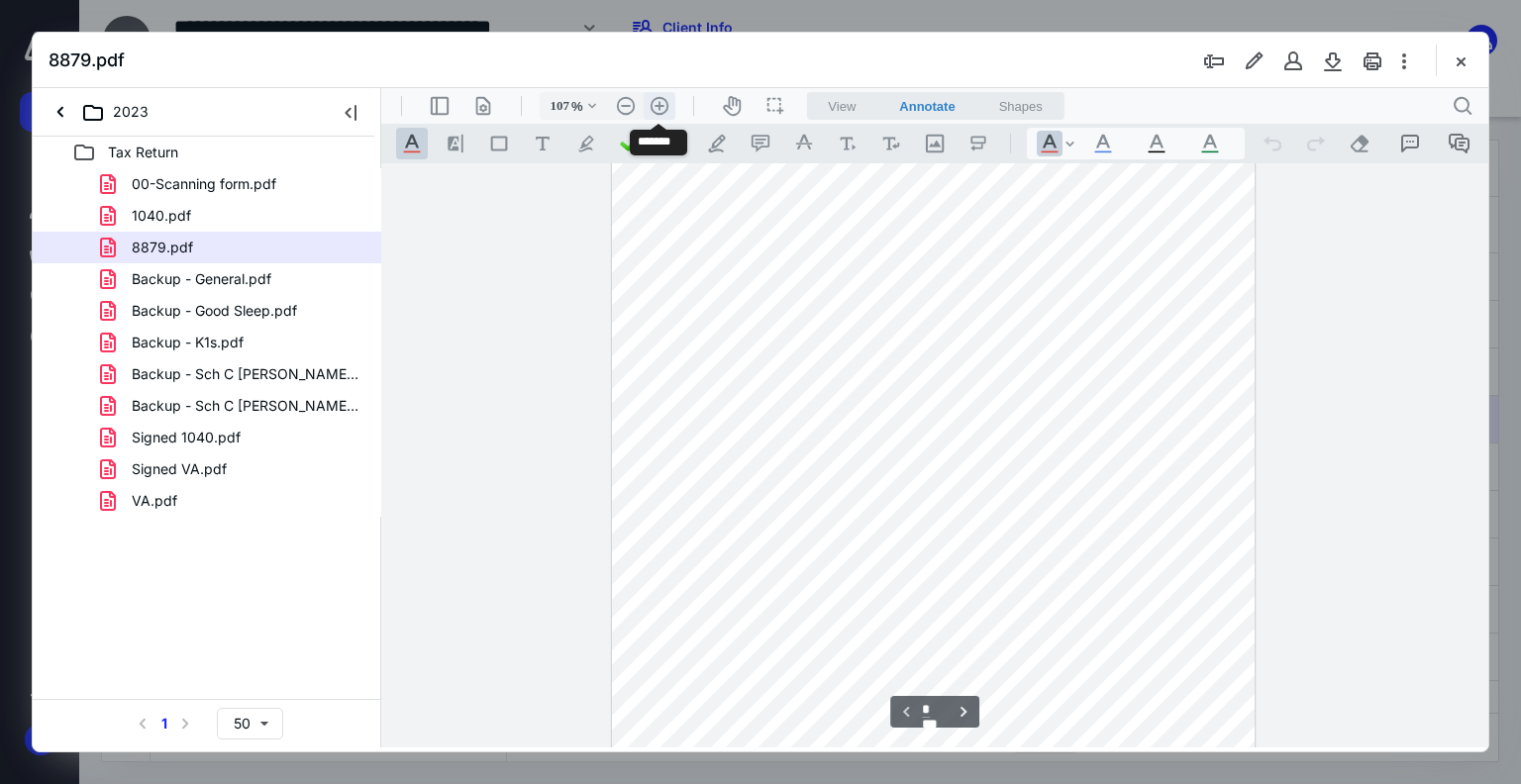 scroll, scrollTop: 112, scrollLeft: 0, axis: vertical 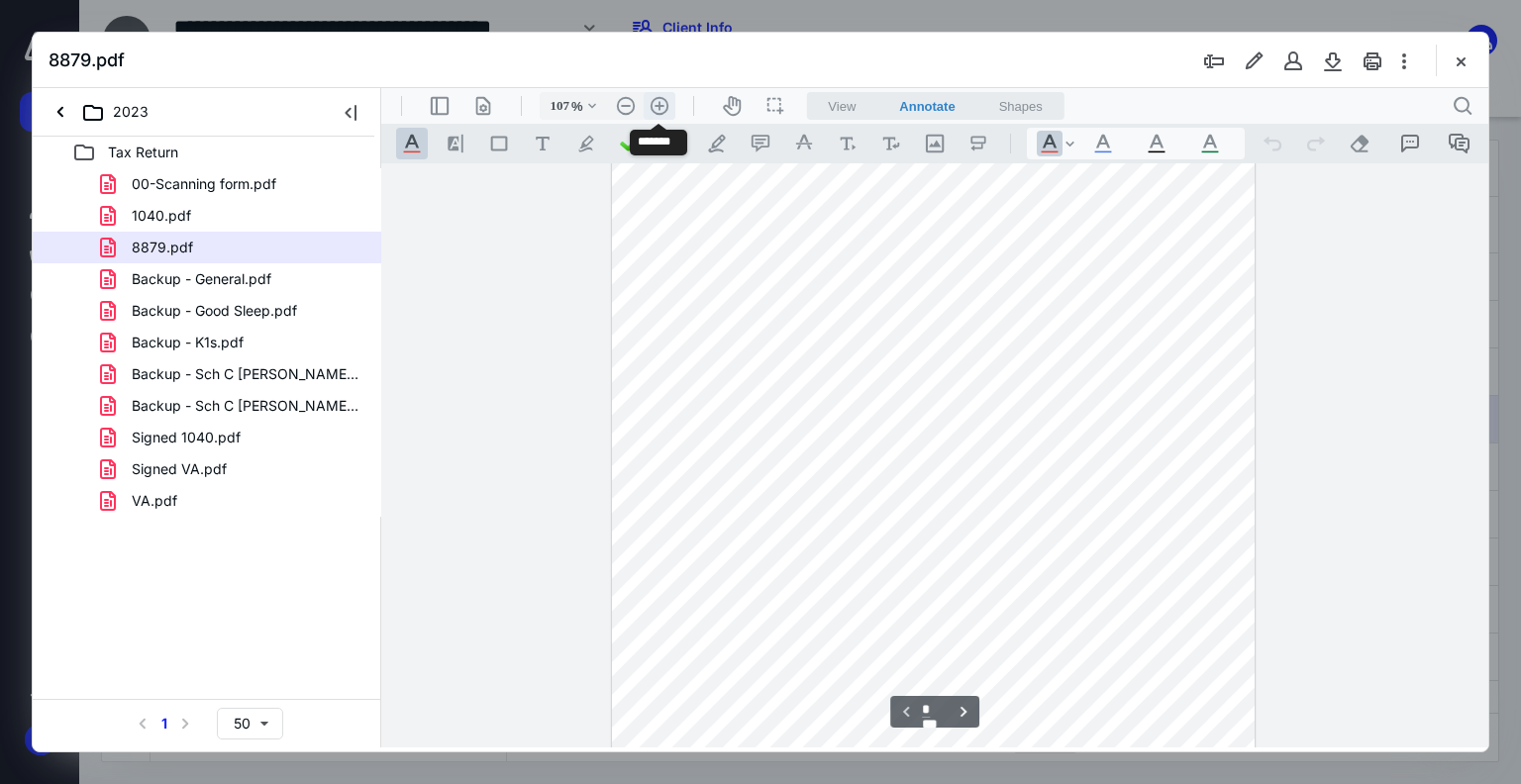 click on ".cls-1{fill:#abb0c4;} icon - header - zoom - in - line" at bounding box center [659, 106] 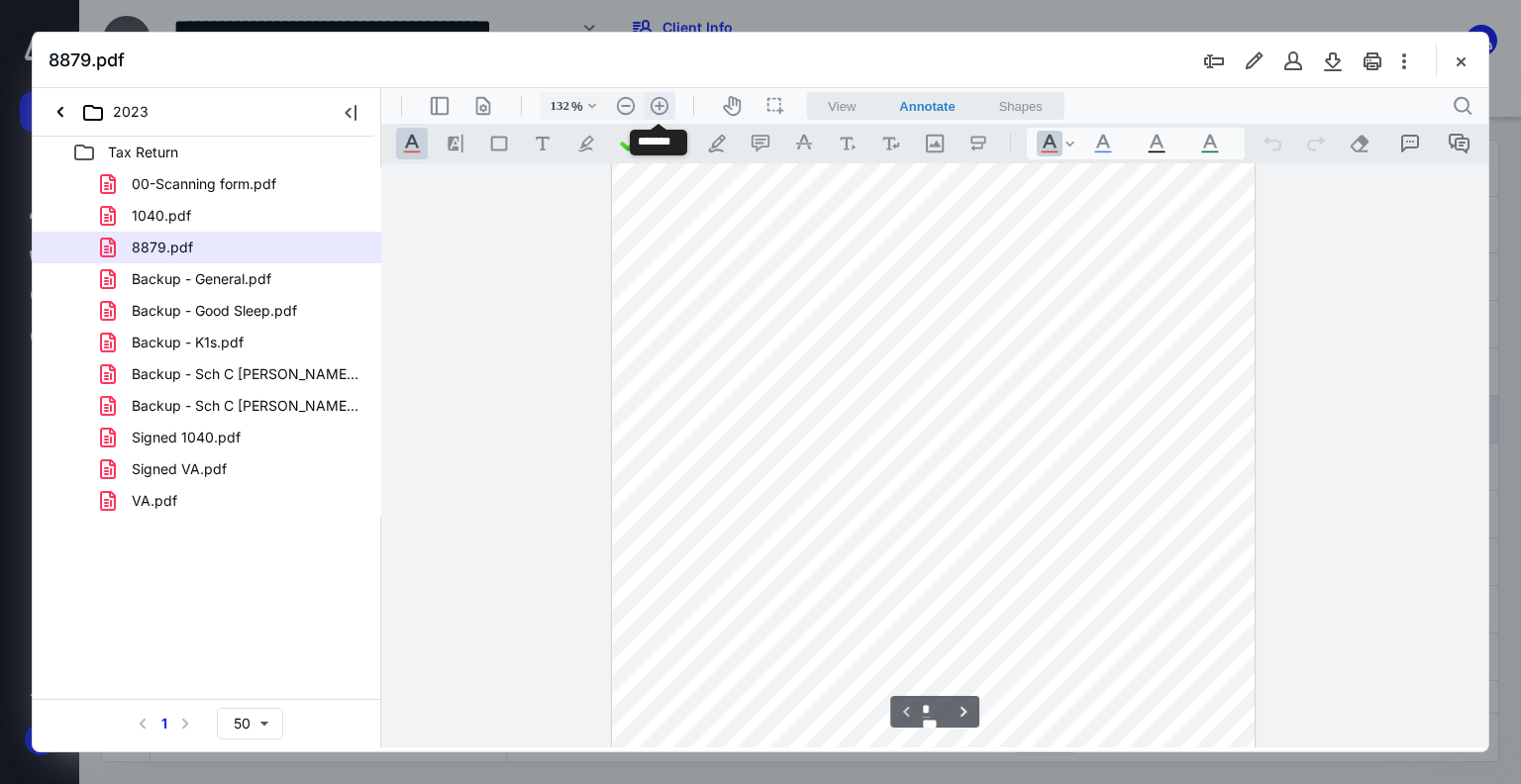 scroll, scrollTop: 198, scrollLeft: 0, axis: vertical 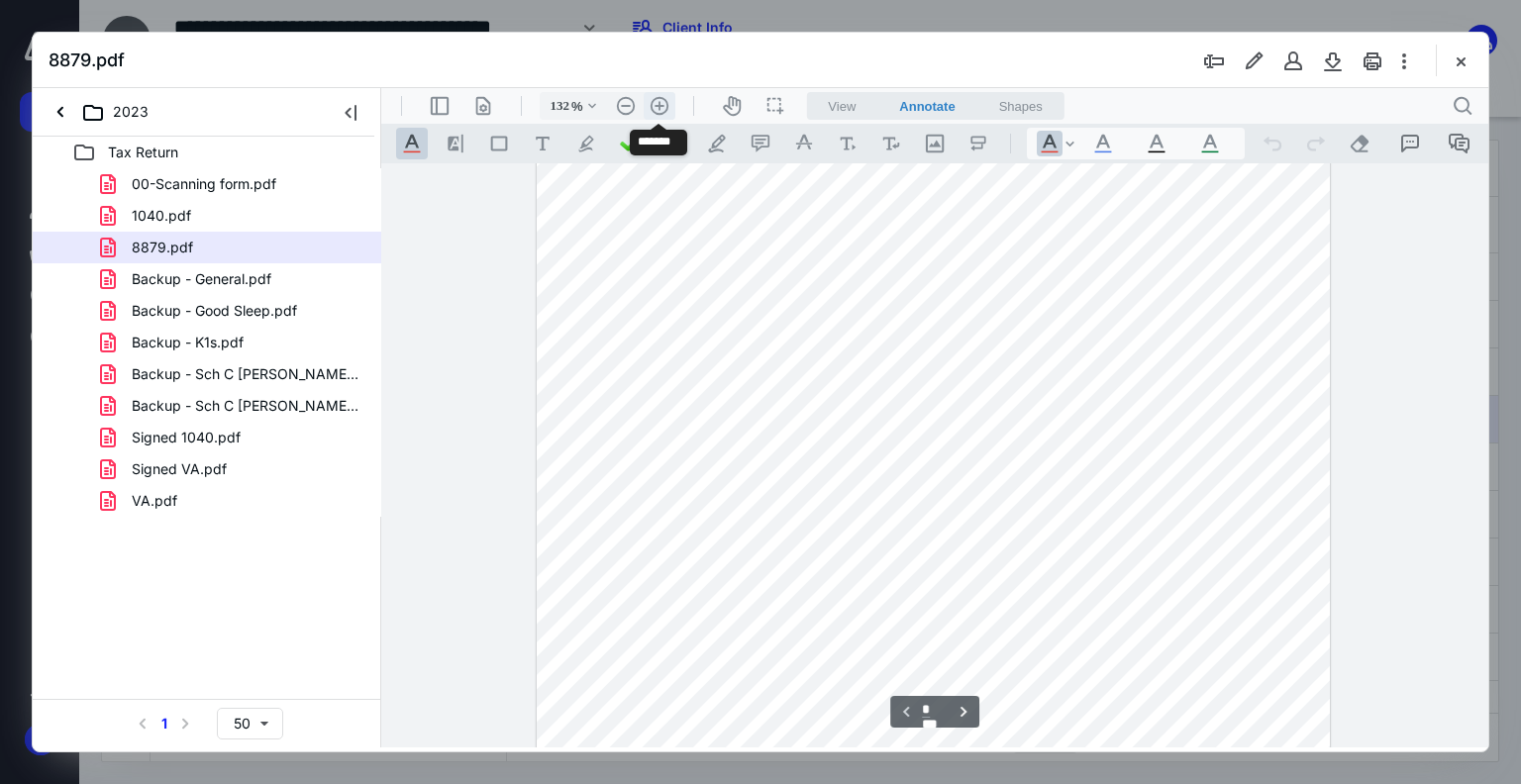 click on ".cls-1{fill:#abb0c4;} icon - header - zoom - in - line" at bounding box center [659, 106] 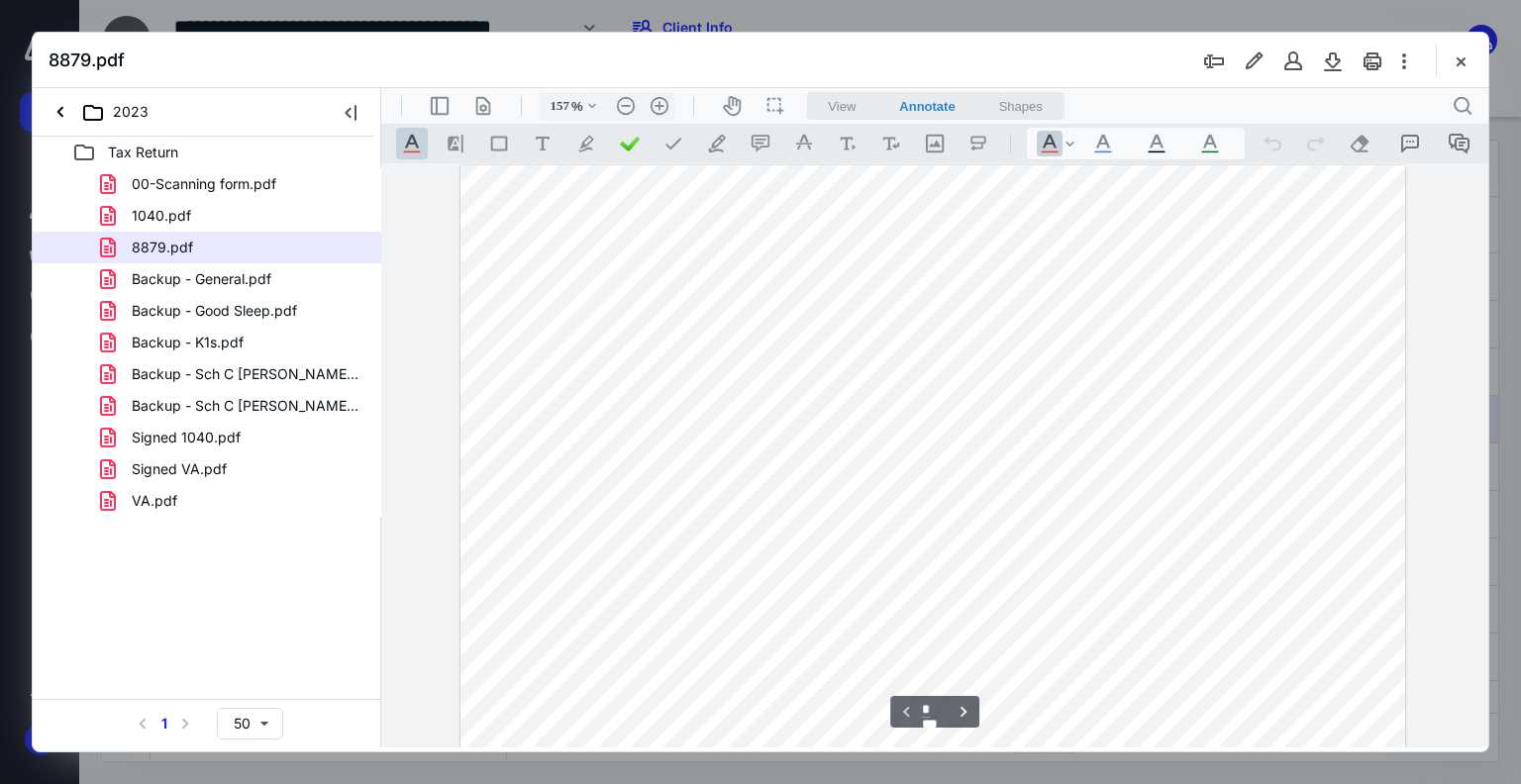 scroll, scrollTop: 0, scrollLeft: 0, axis: both 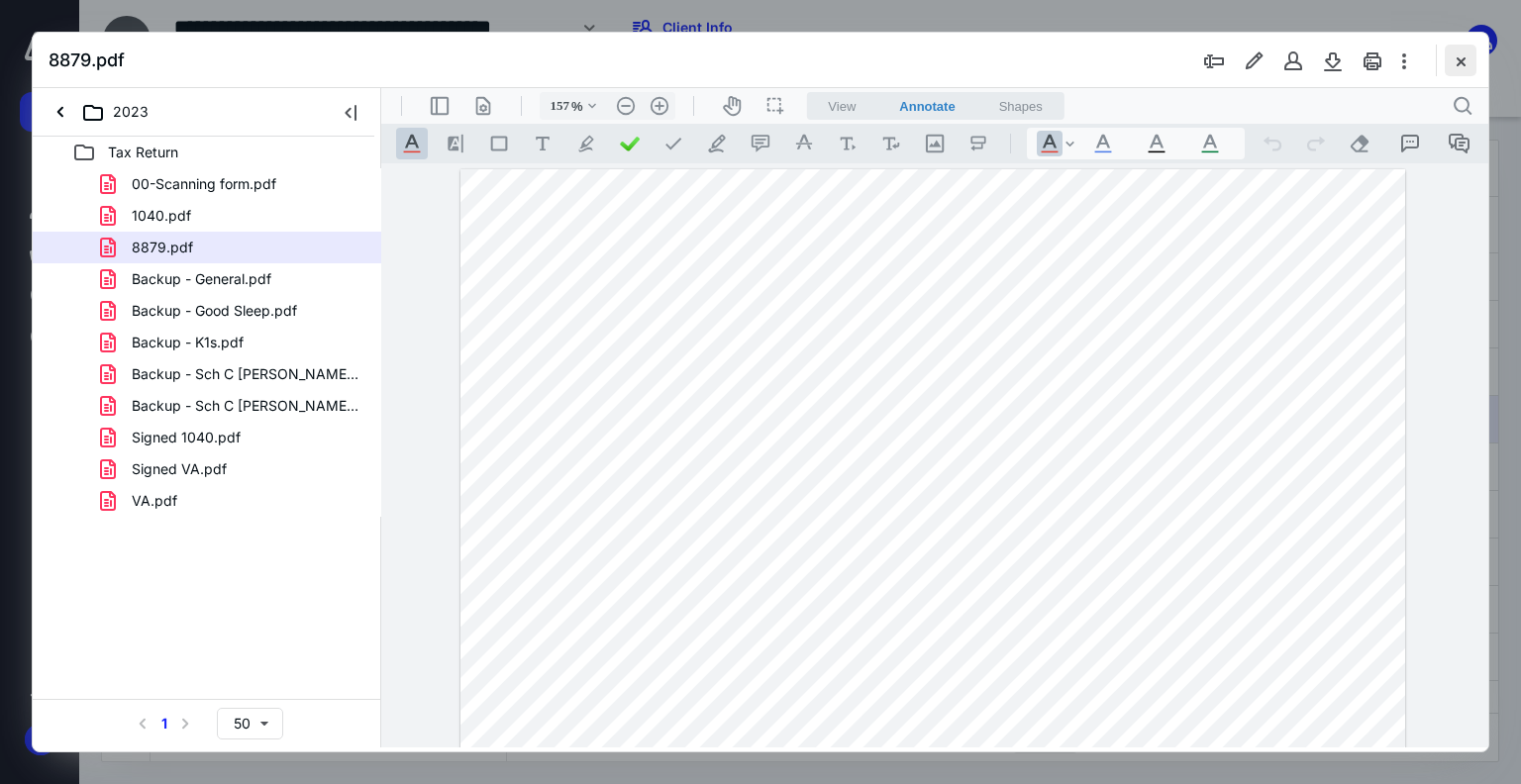 click at bounding box center [1461, 60] 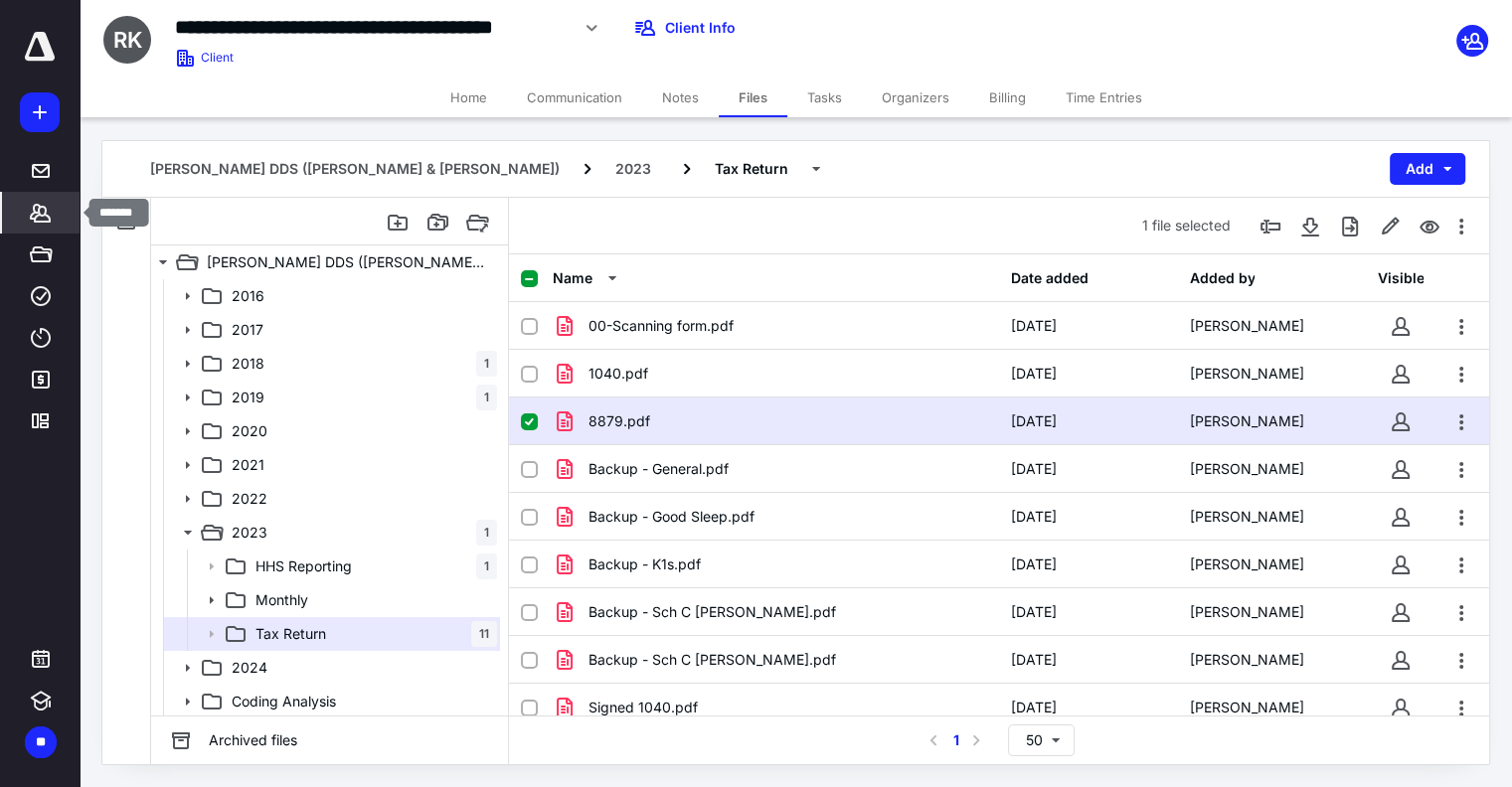 click 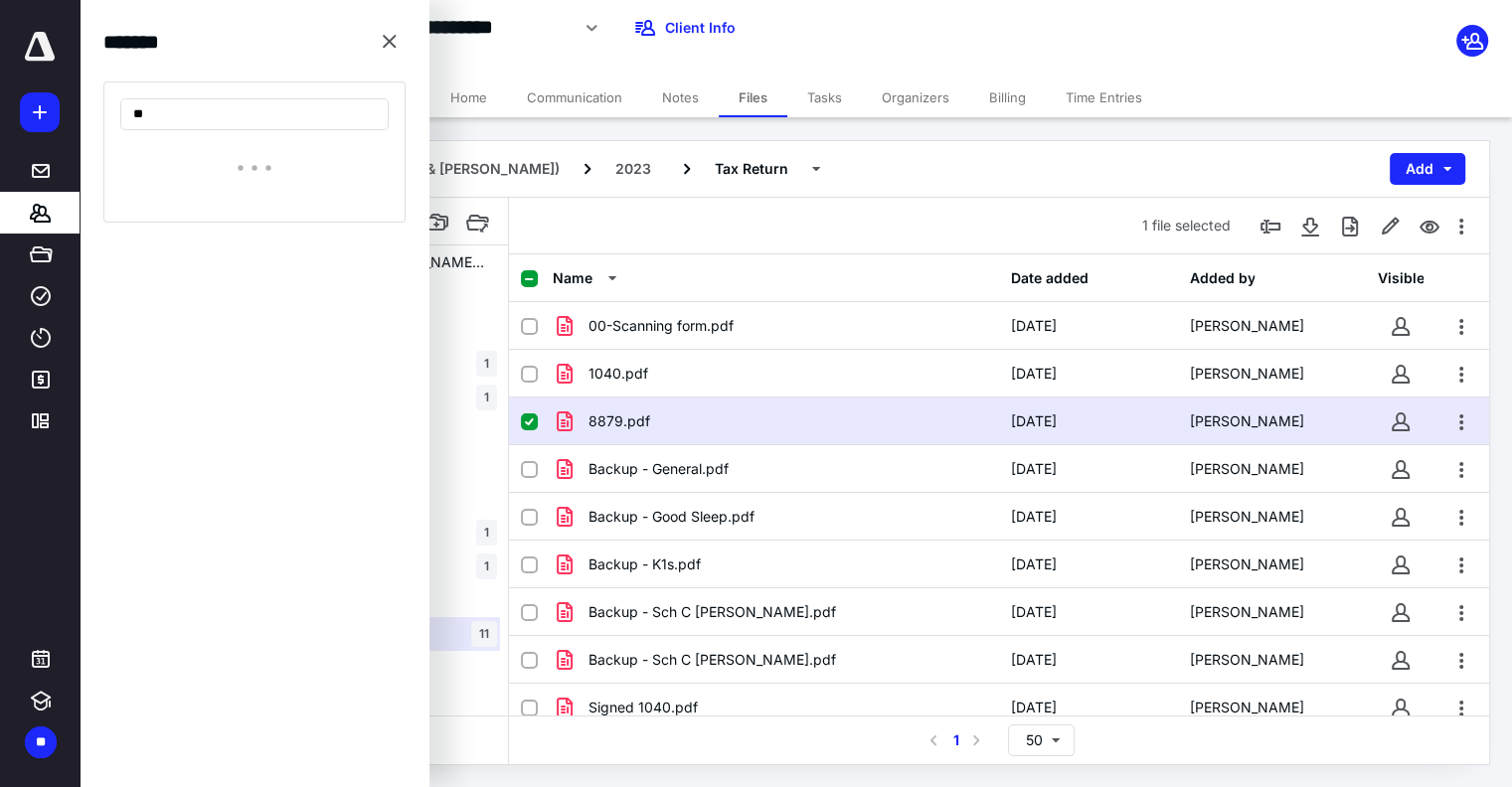type on "*" 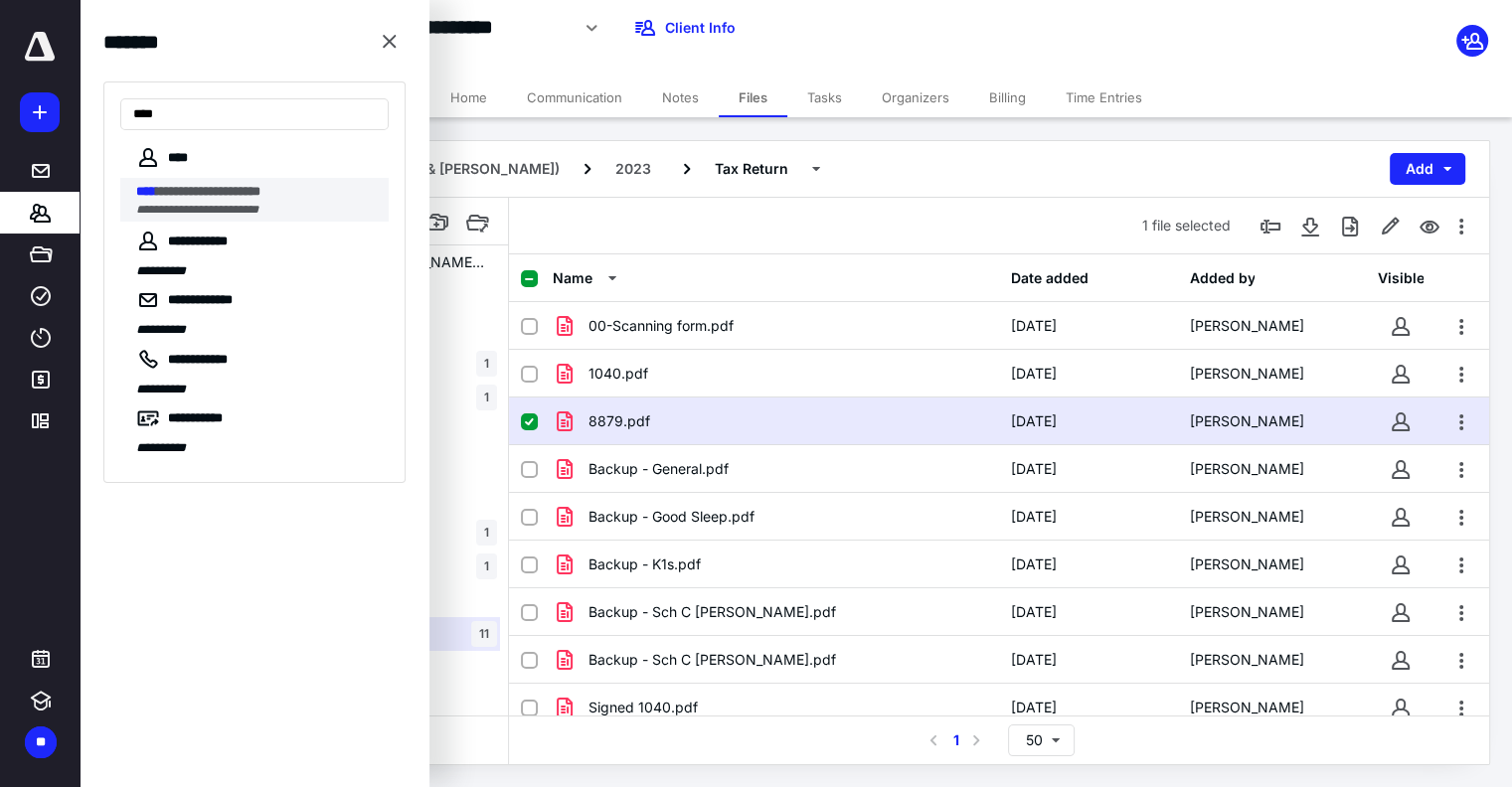 type on "****" 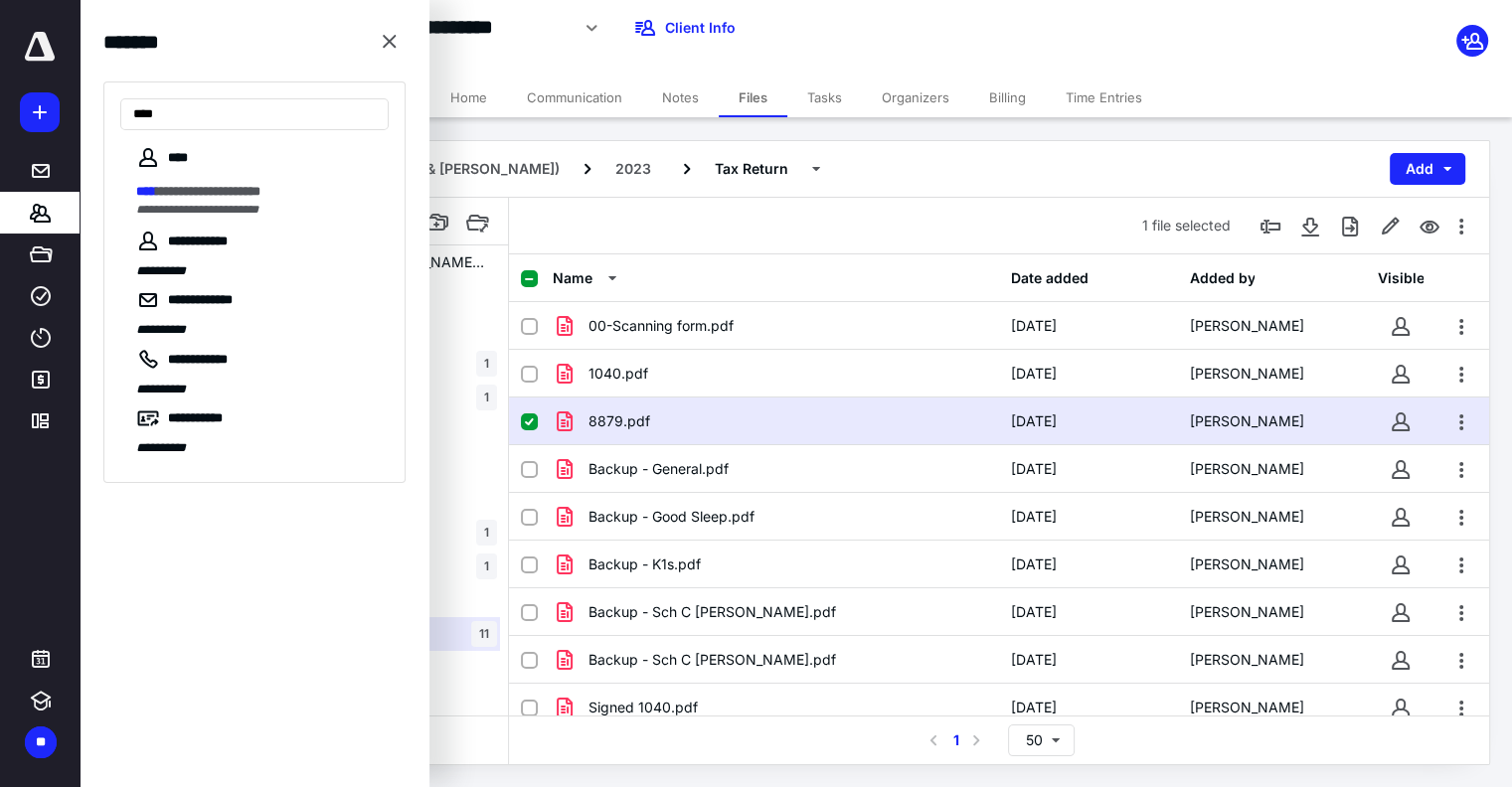 click on "**********" at bounding box center (197, 210) 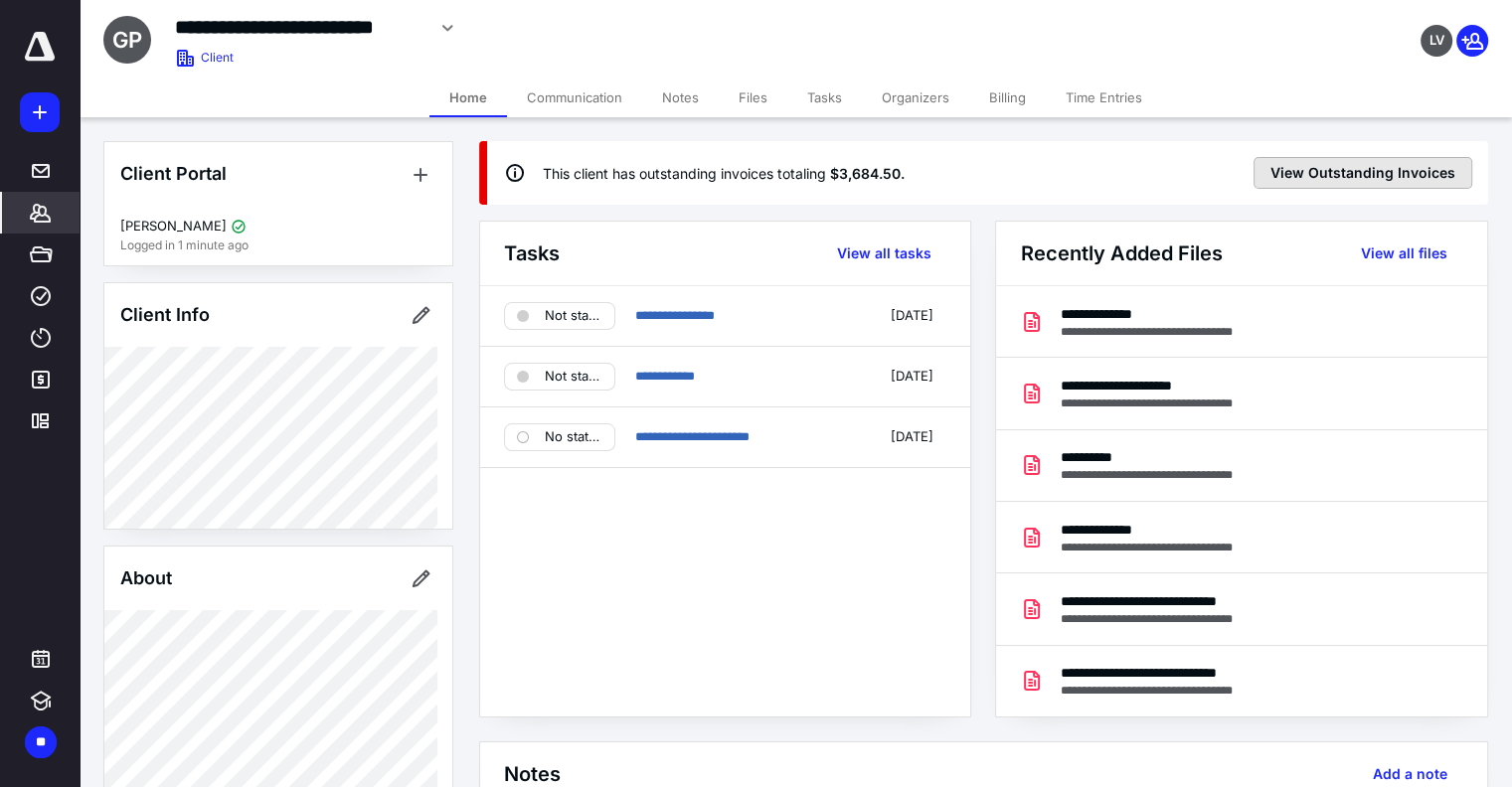 click on "View Outstanding Invoices" at bounding box center (1363, 173) 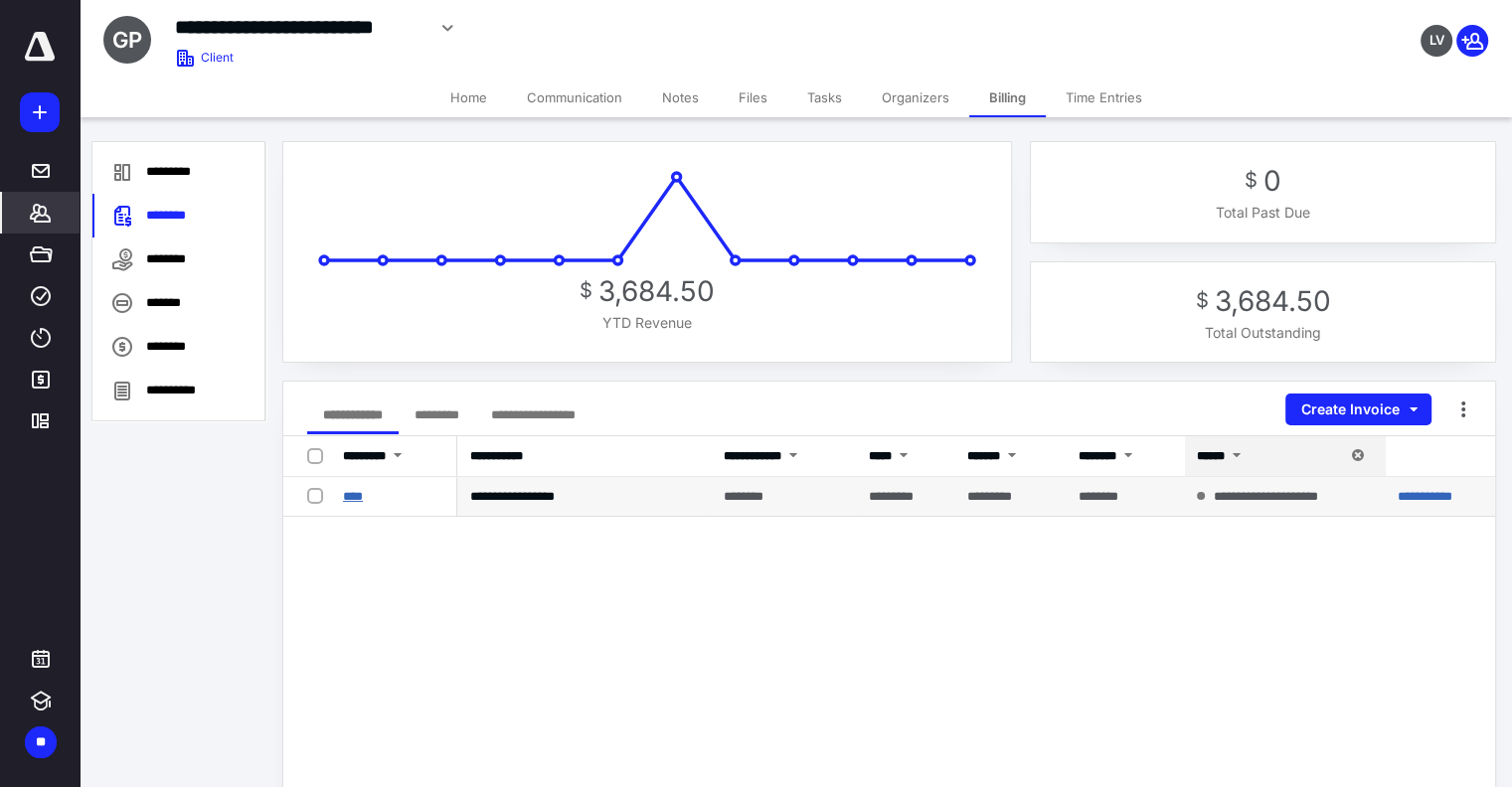click on "****" at bounding box center (353, 496) 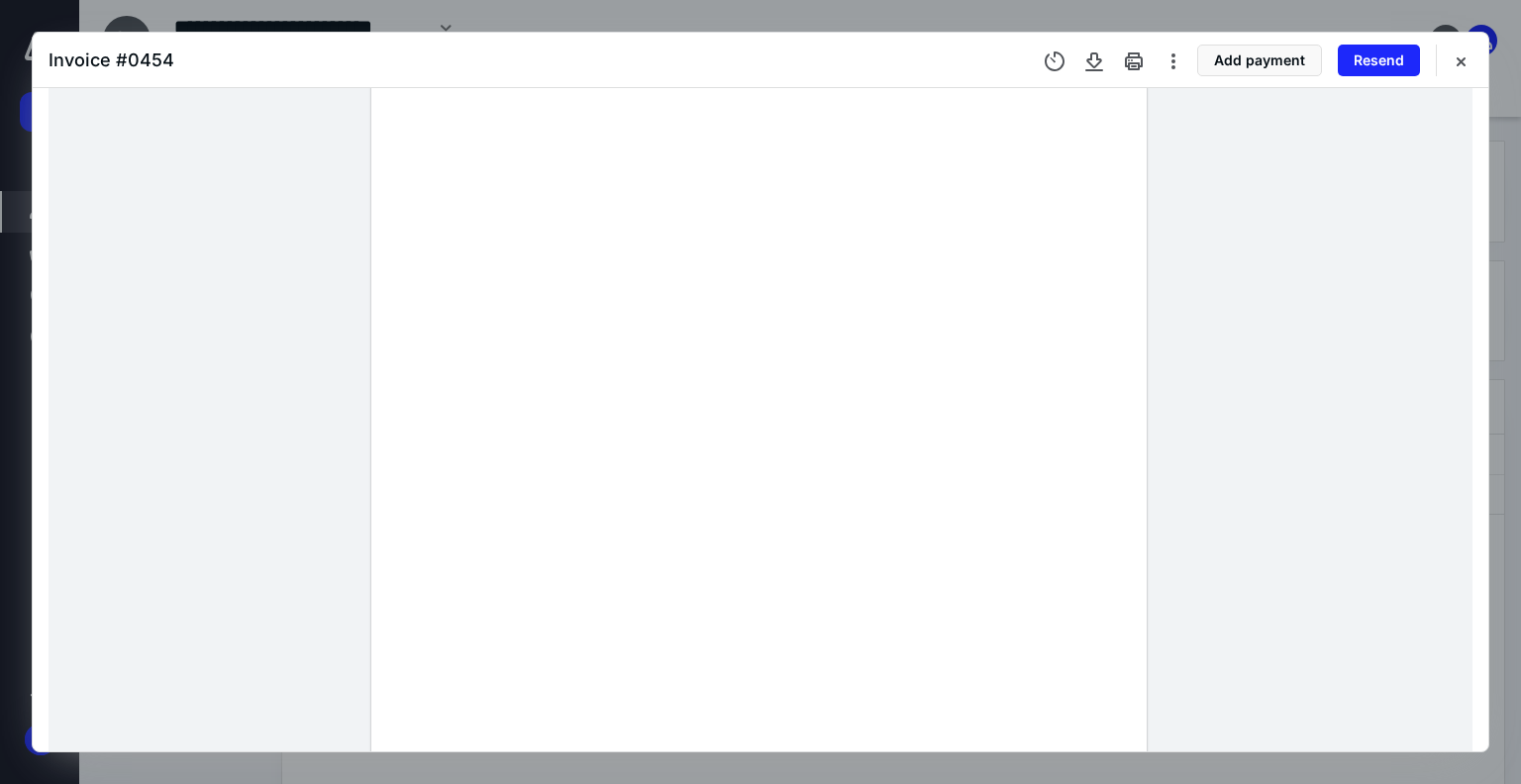 scroll, scrollTop: 297, scrollLeft: 0, axis: vertical 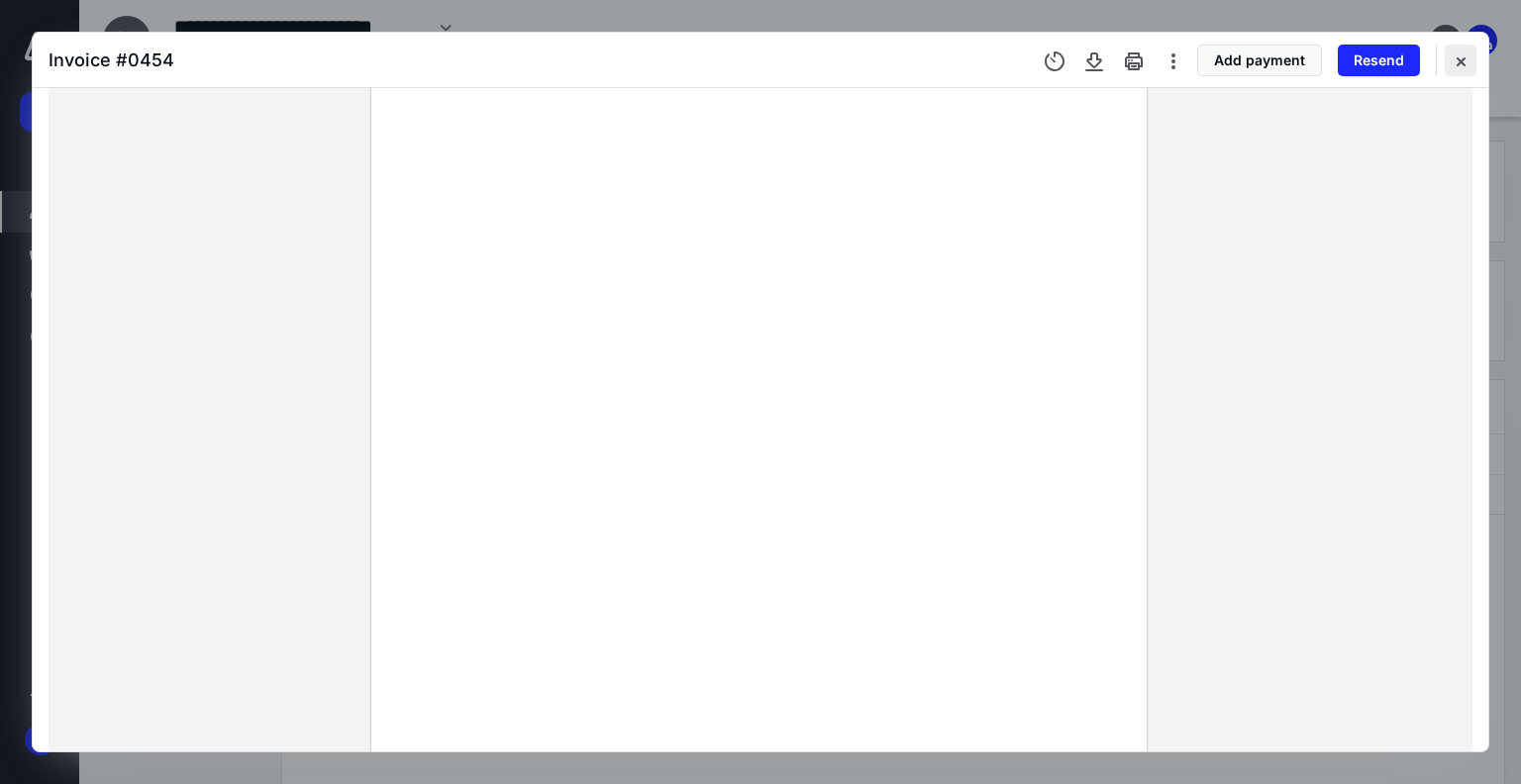 click at bounding box center (1461, 60) 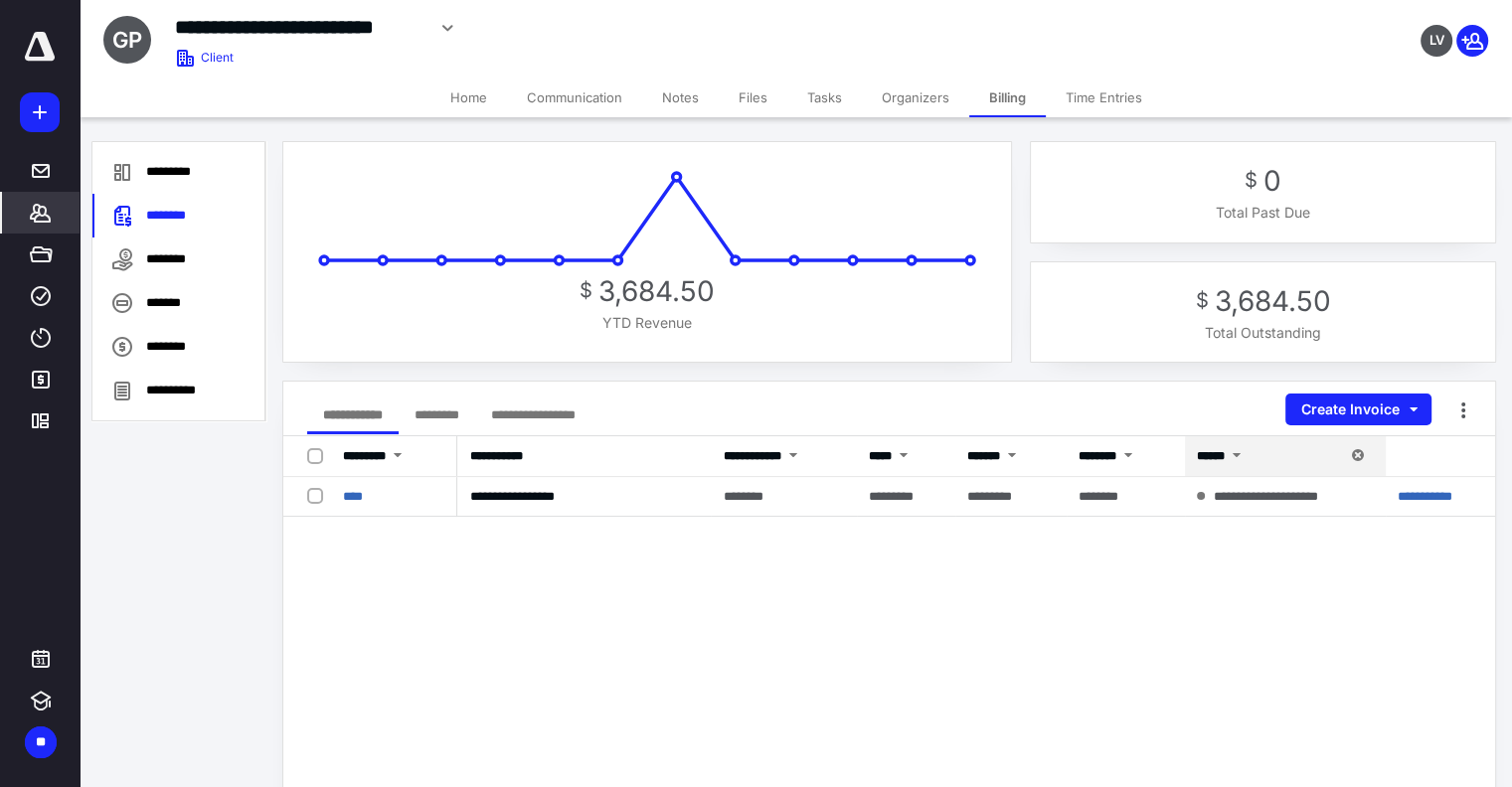 click on "**********" at bounding box center (40, 394) 